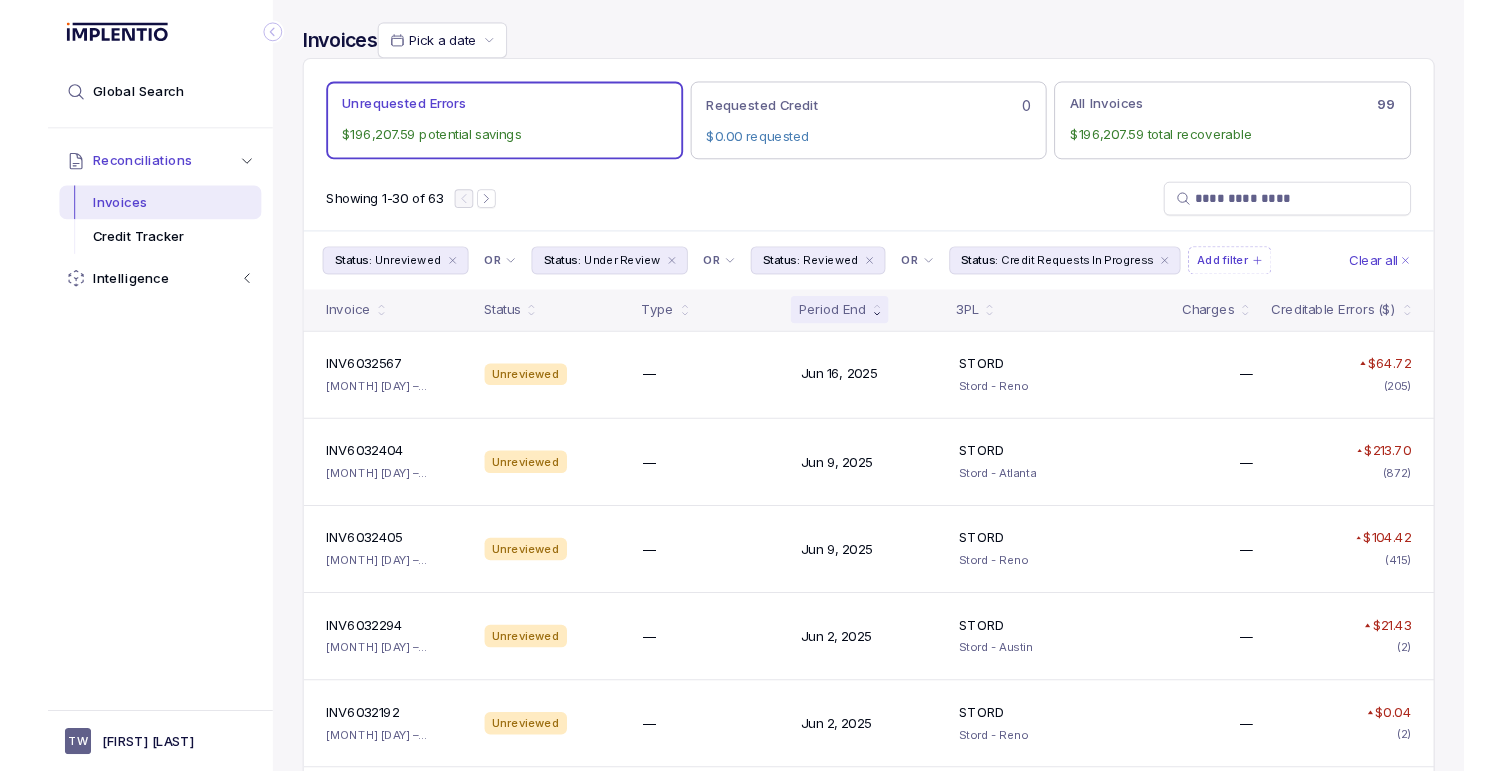 scroll, scrollTop: 0, scrollLeft: 0, axis: both 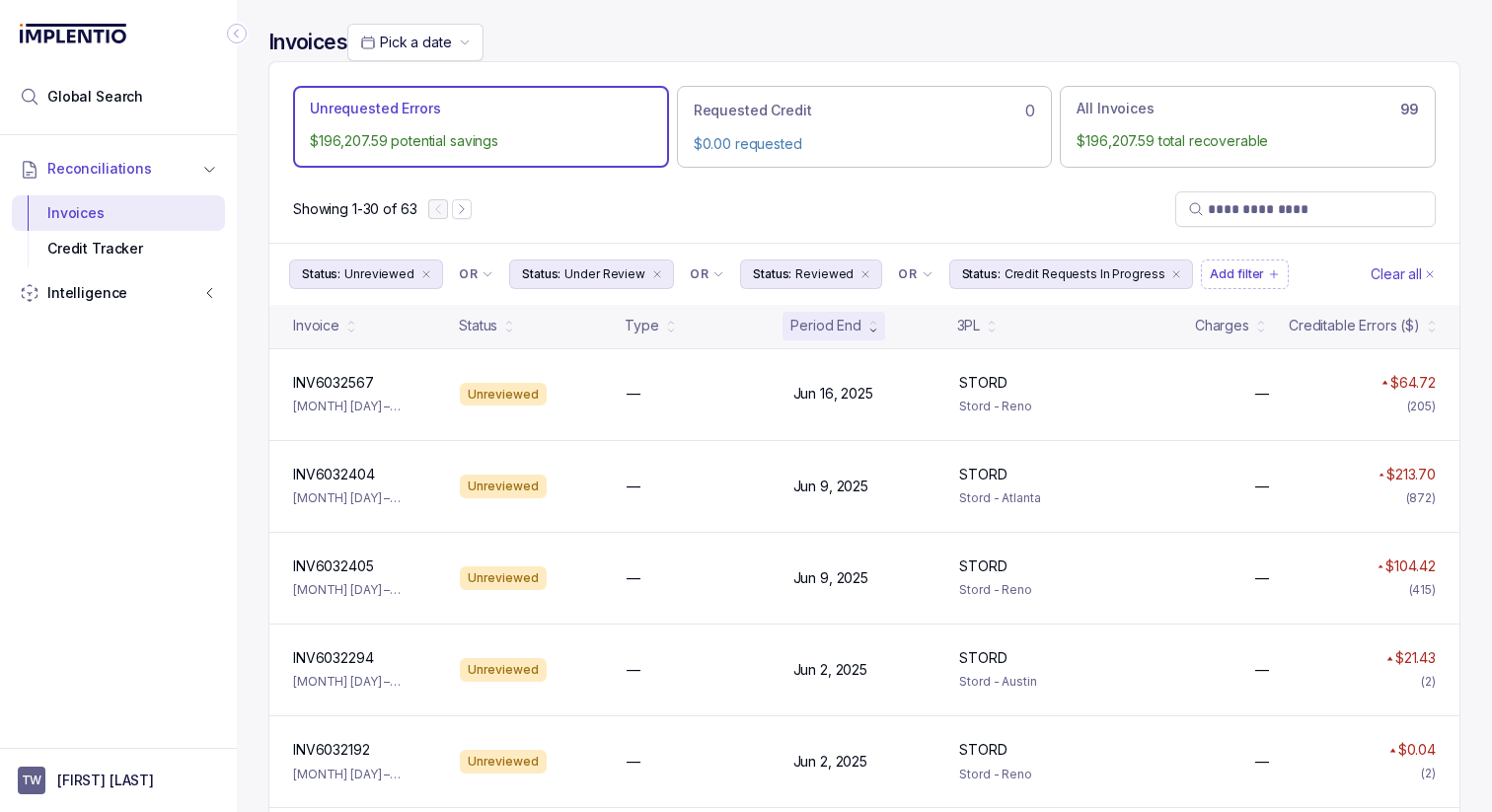 click on "Invoices Pick a date" at bounding box center (376, 42) 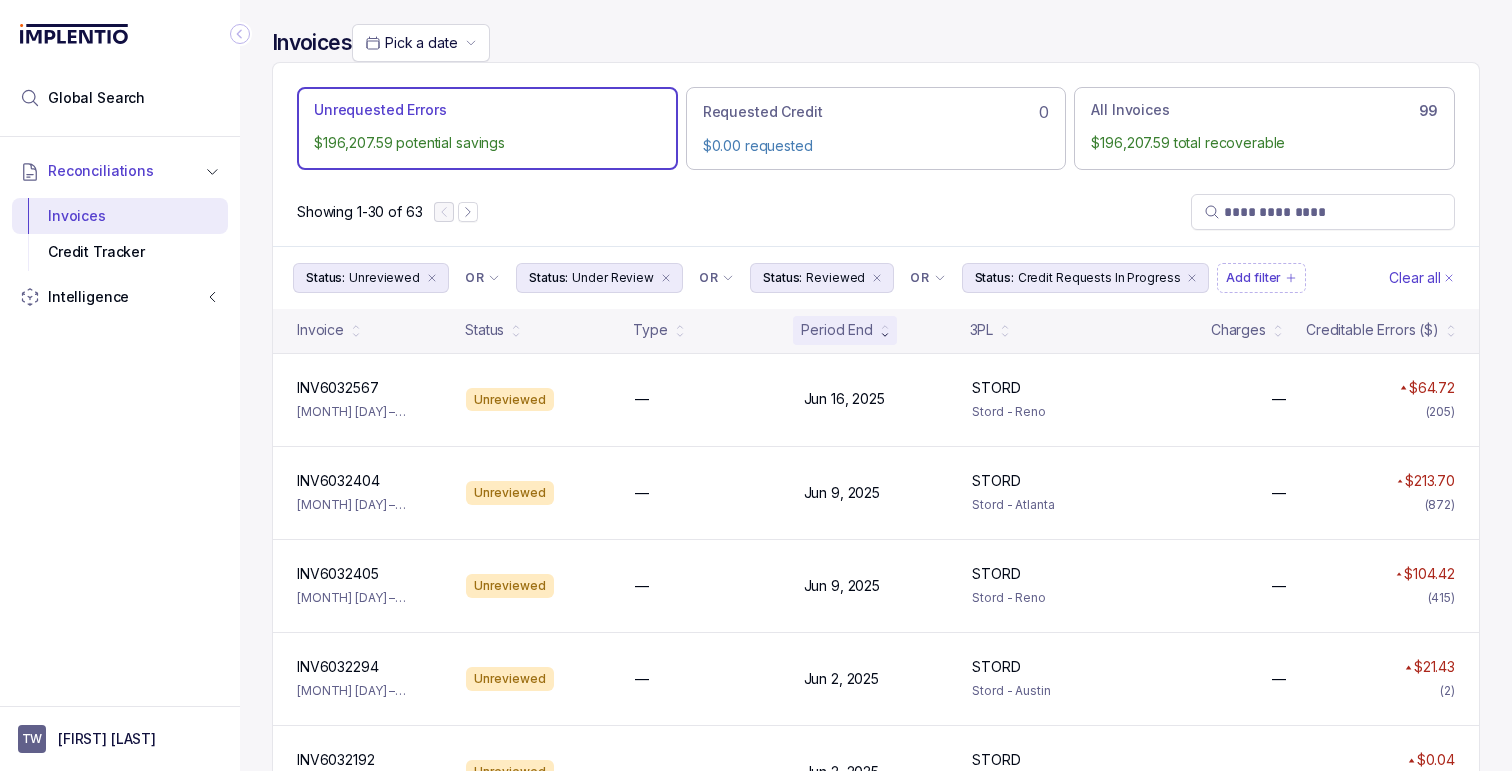 scroll, scrollTop: 44, scrollLeft: 0, axis: vertical 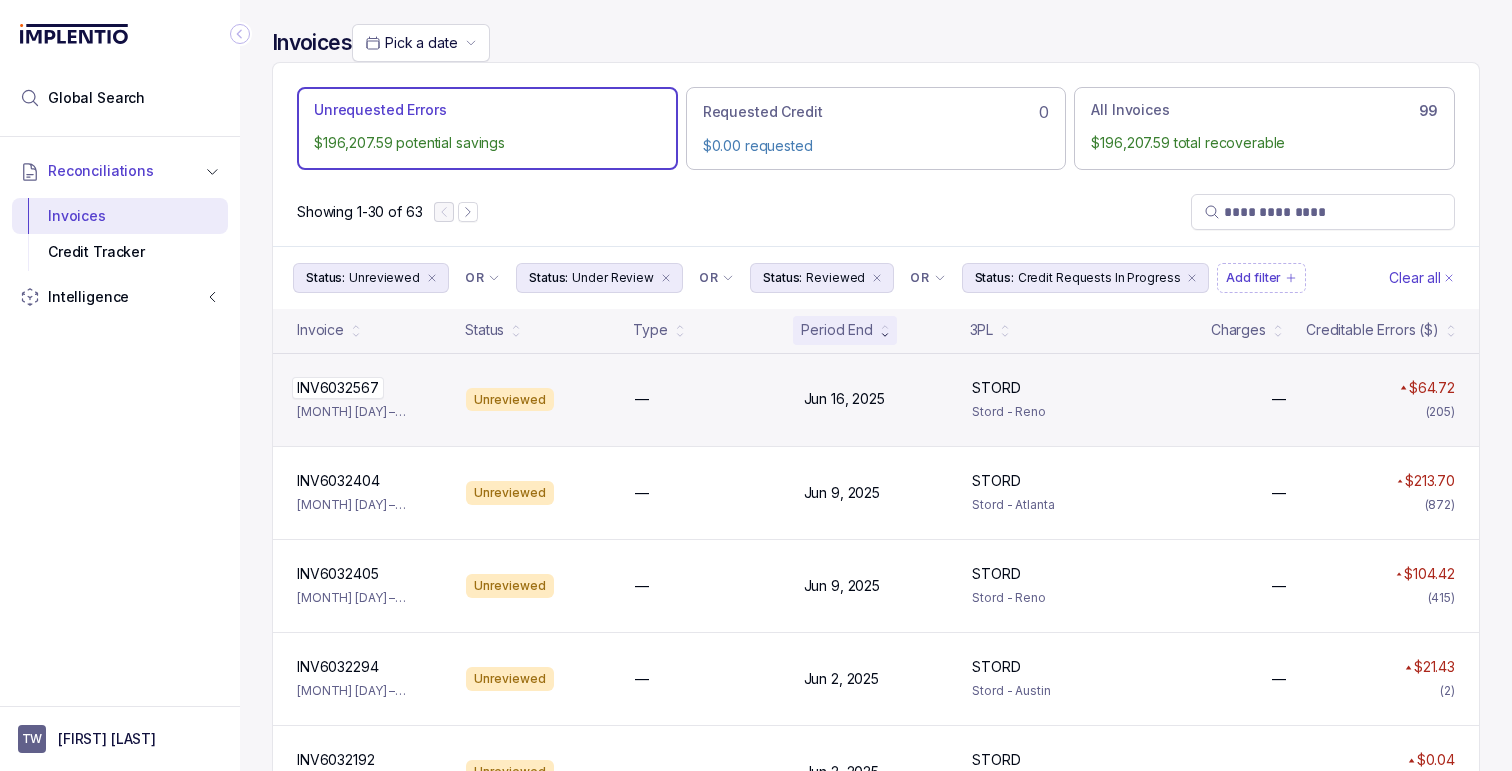 click on "INV6032567 INV6032567" at bounding box center [369, 388] 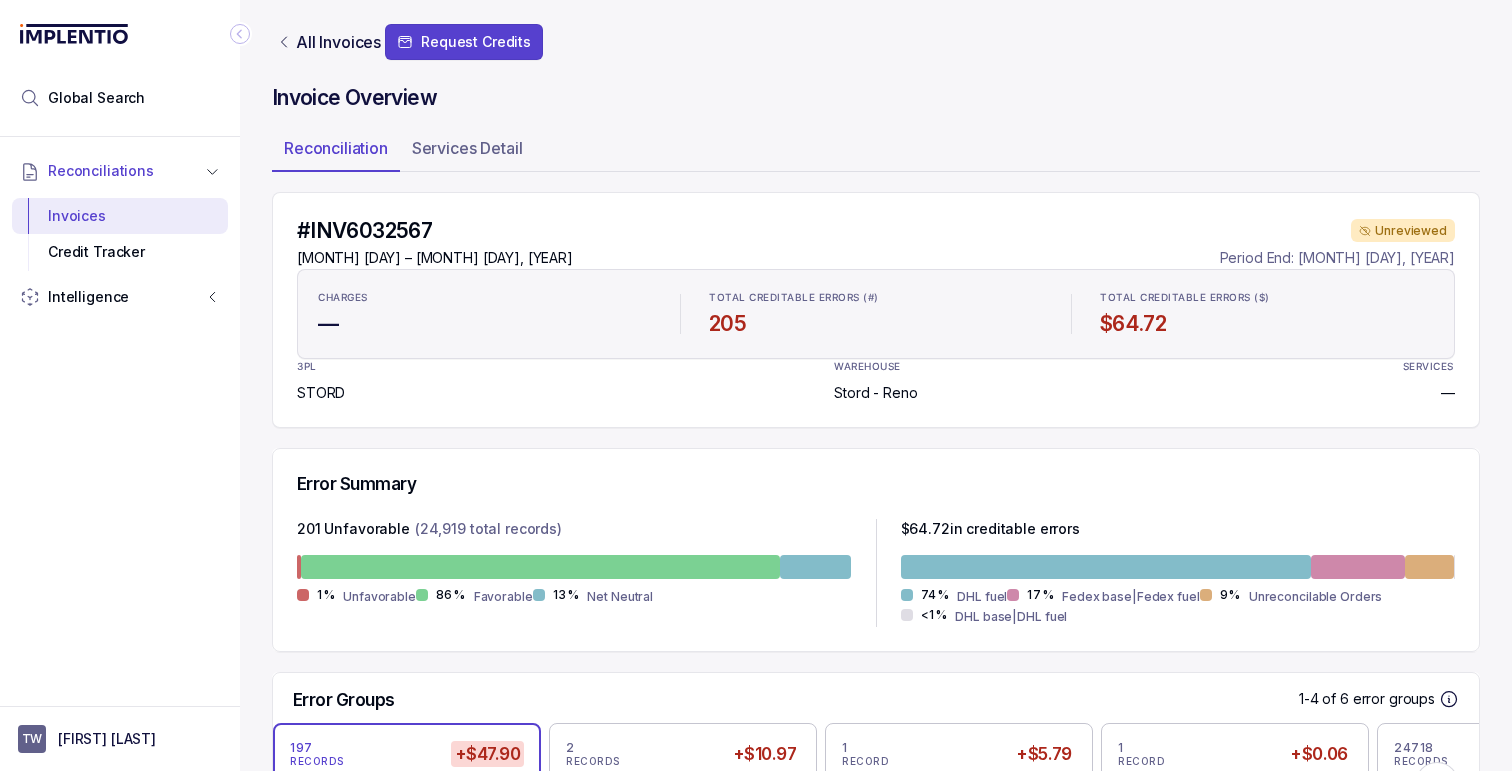 scroll, scrollTop: 608, scrollLeft: 0, axis: vertical 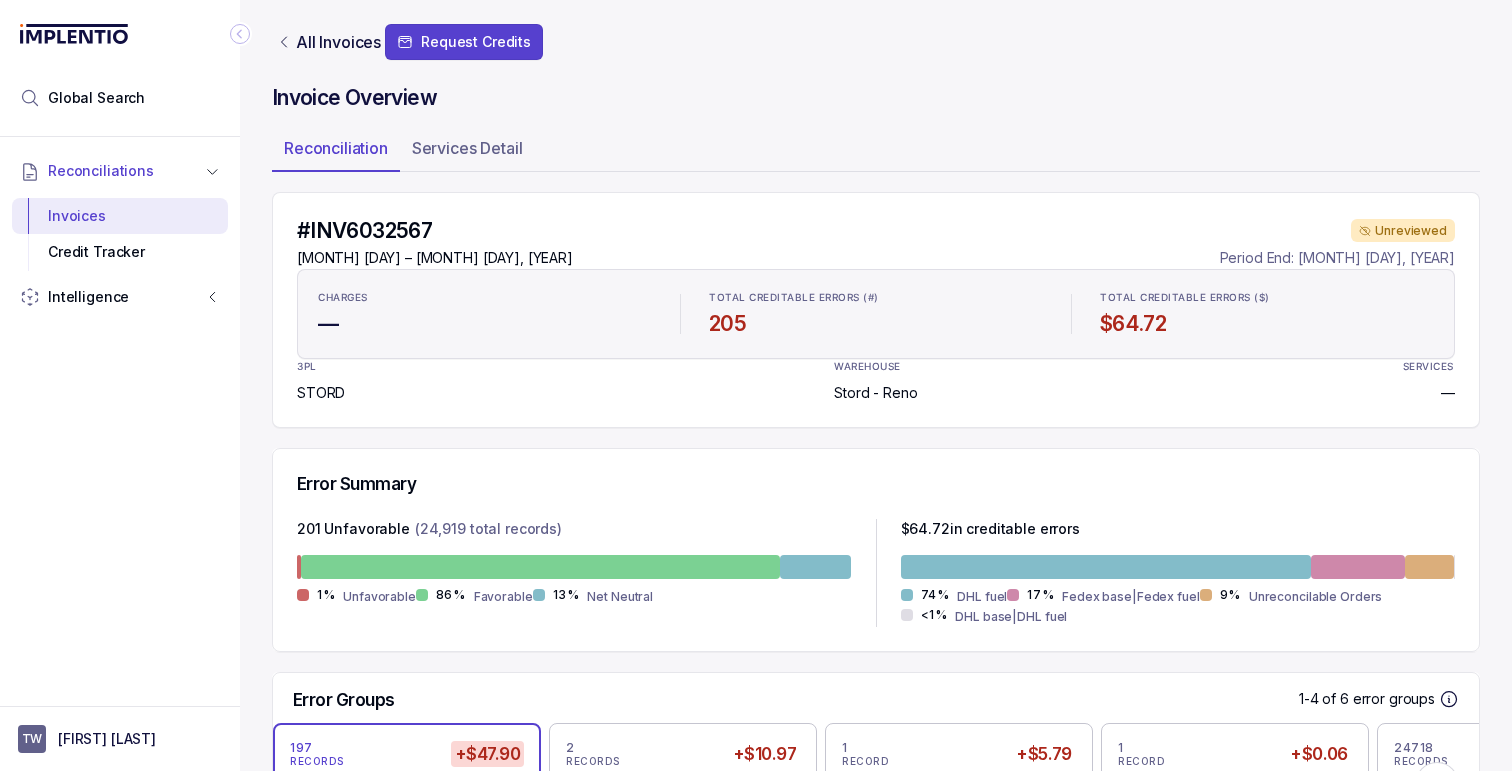 click on "SEED-10913878 SEED-10913878" at bounding box center [463, 1049] 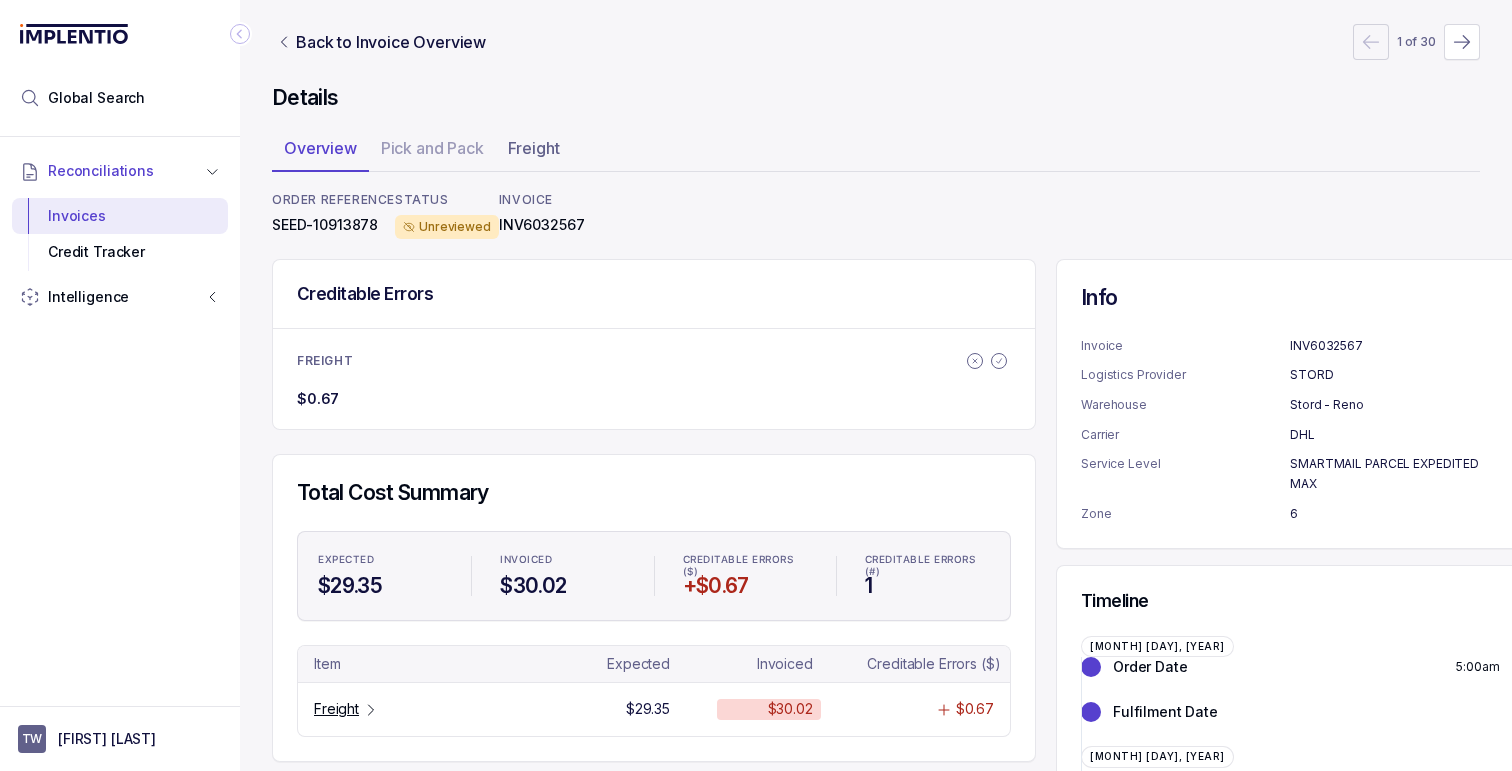 scroll, scrollTop: 0, scrollLeft: 0, axis: both 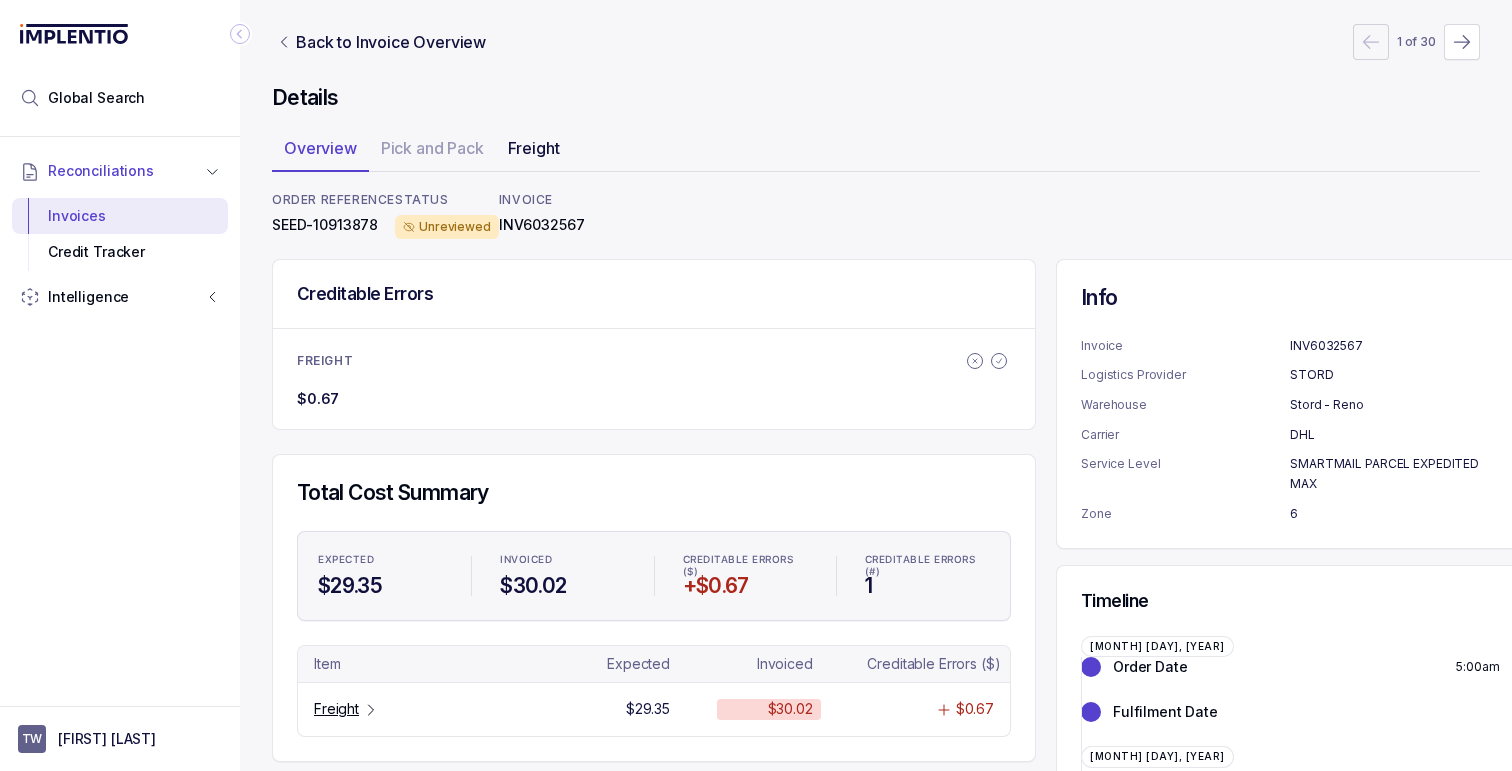 click on "Freight" at bounding box center (534, 148) 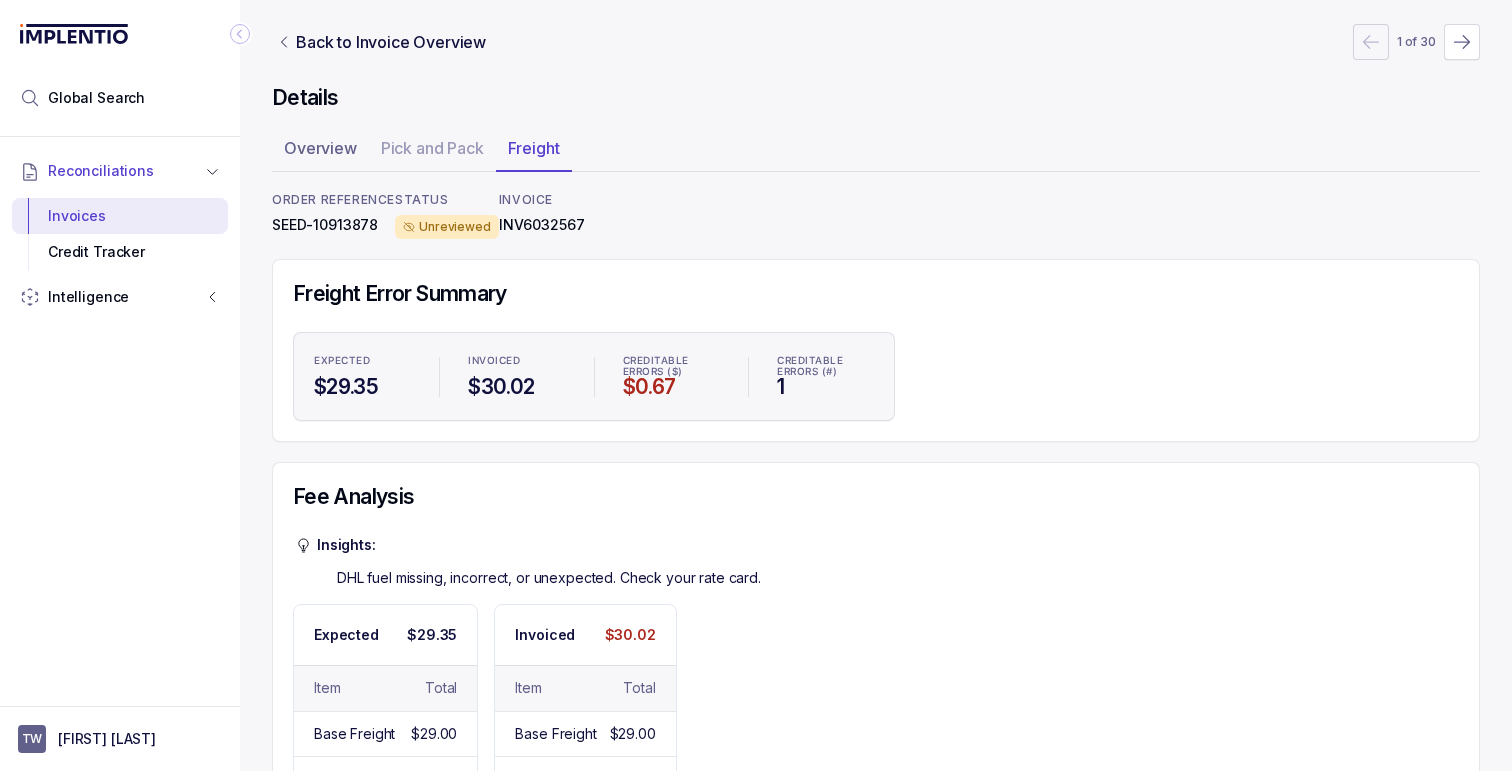 scroll, scrollTop: 74, scrollLeft: 0, axis: vertical 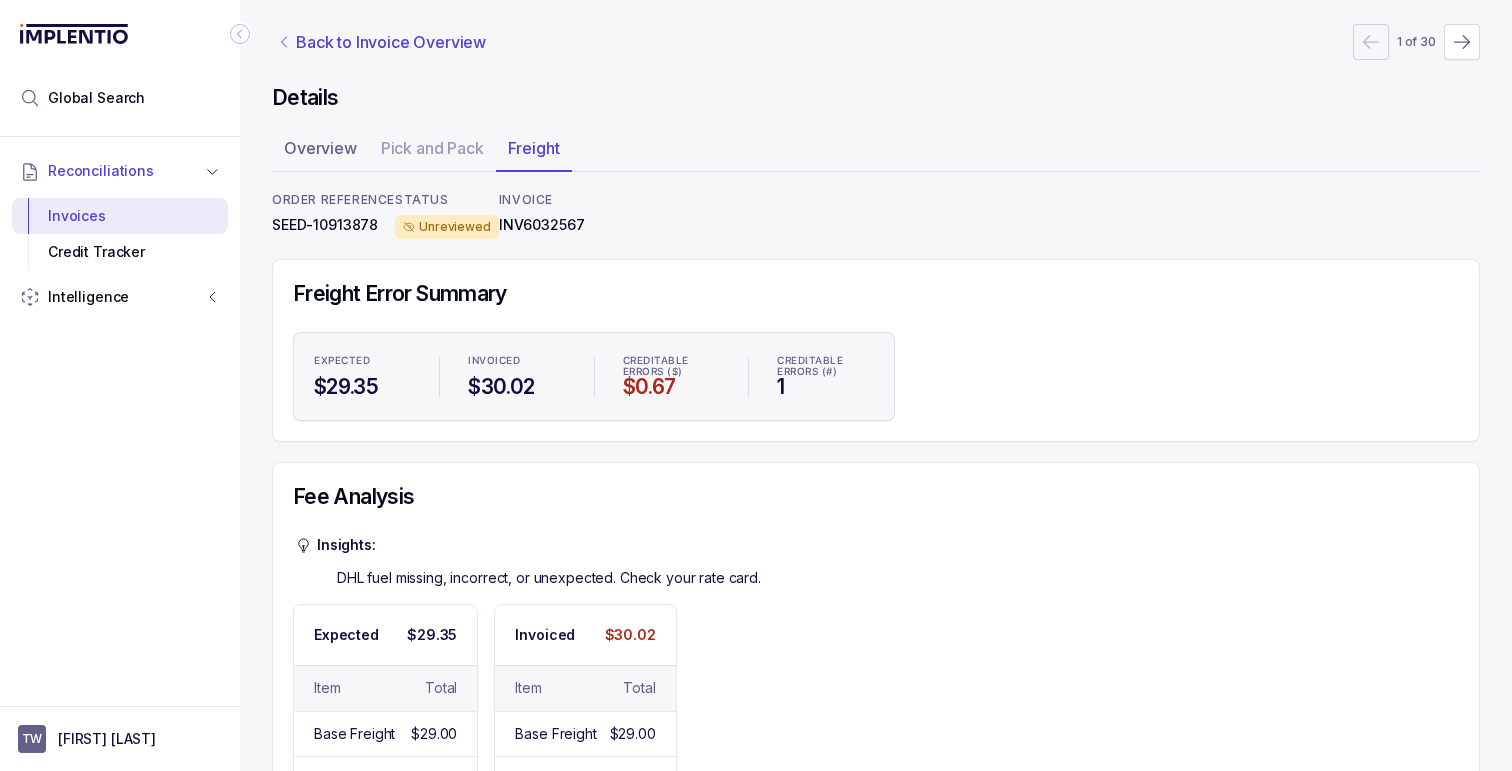 click on "Back to Invoice Overview" at bounding box center [391, 42] 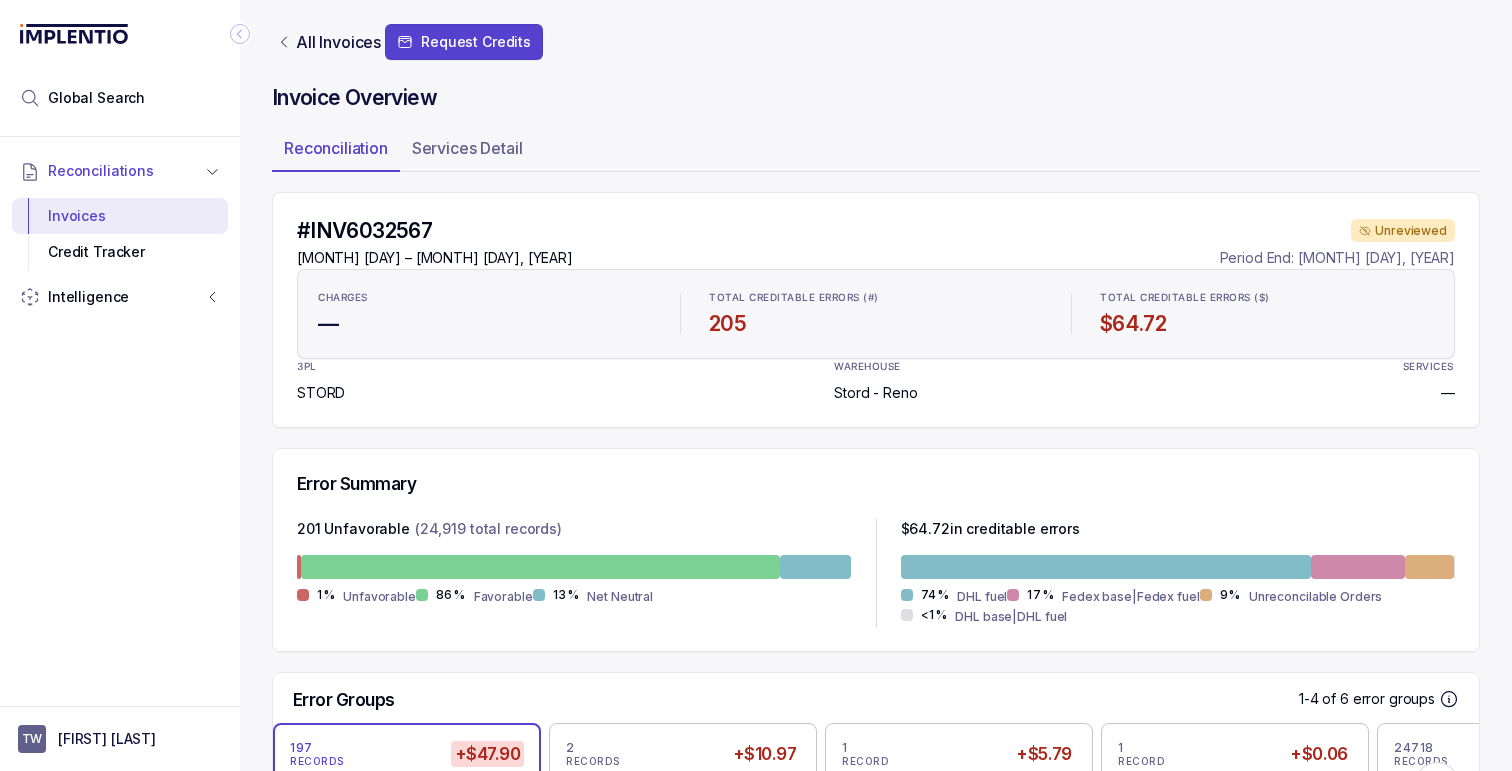 scroll, scrollTop: 667, scrollLeft: 0, axis: vertical 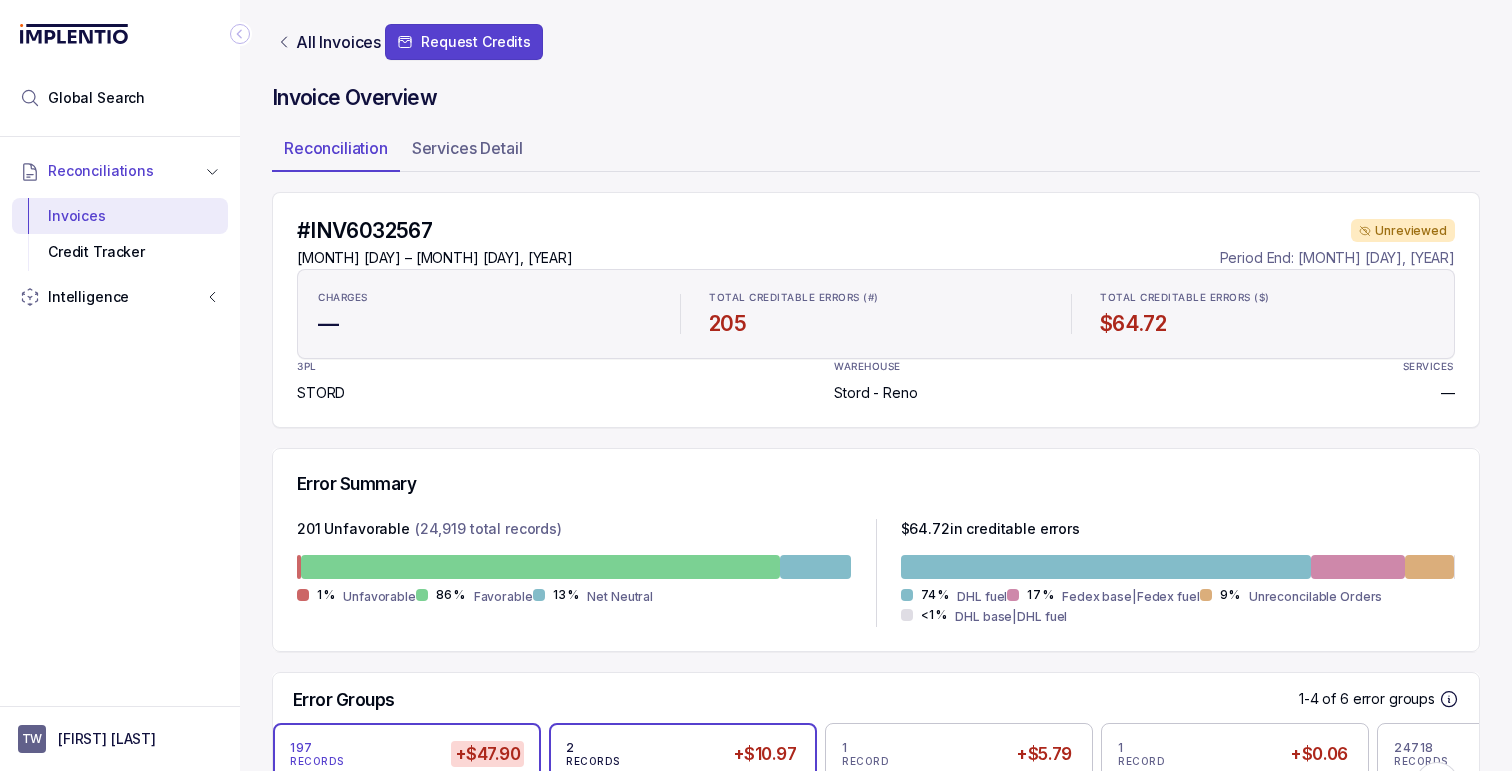 click on "Fedex base" at bounding box center [689, 793] 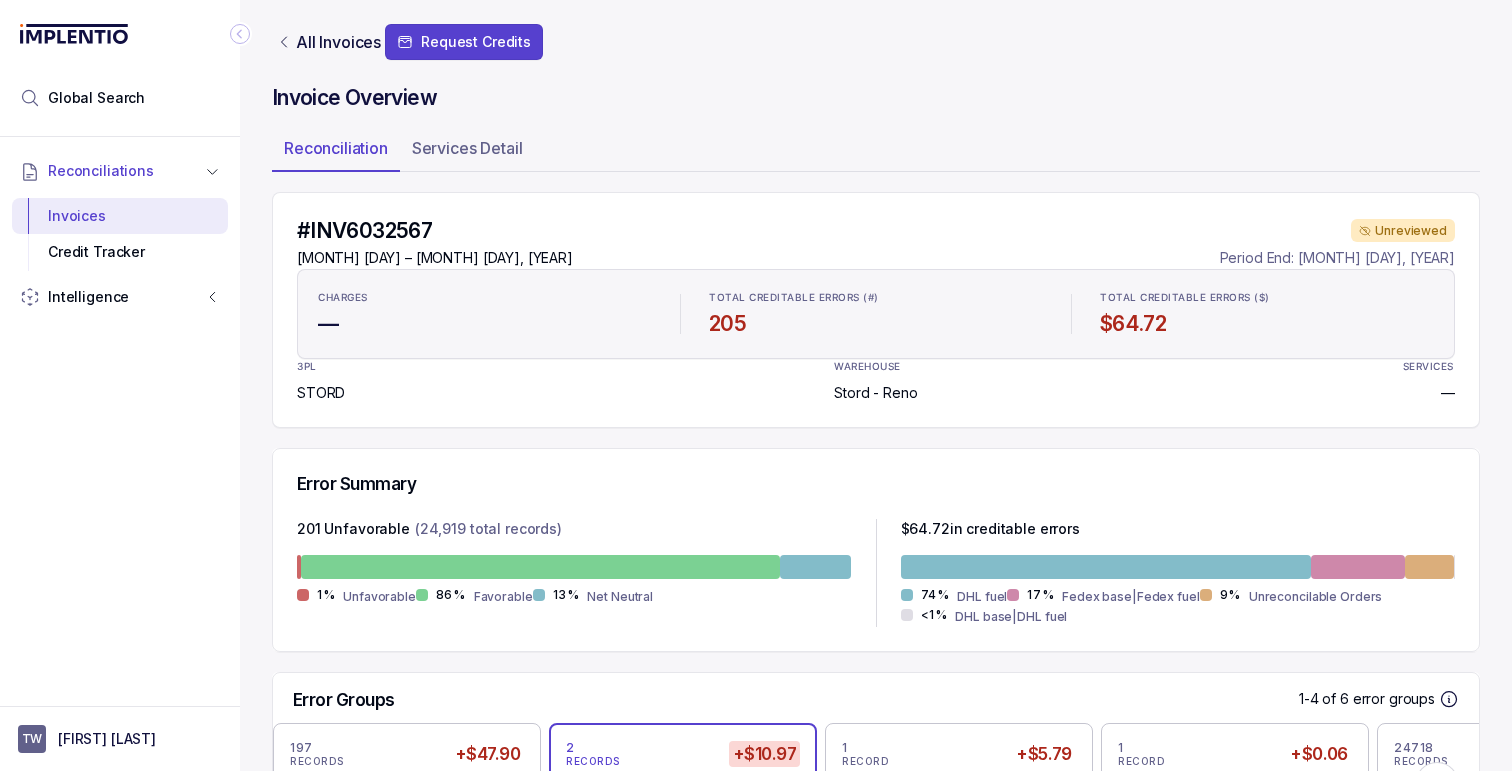 scroll, scrollTop: 446, scrollLeft: 0, axis: vertical 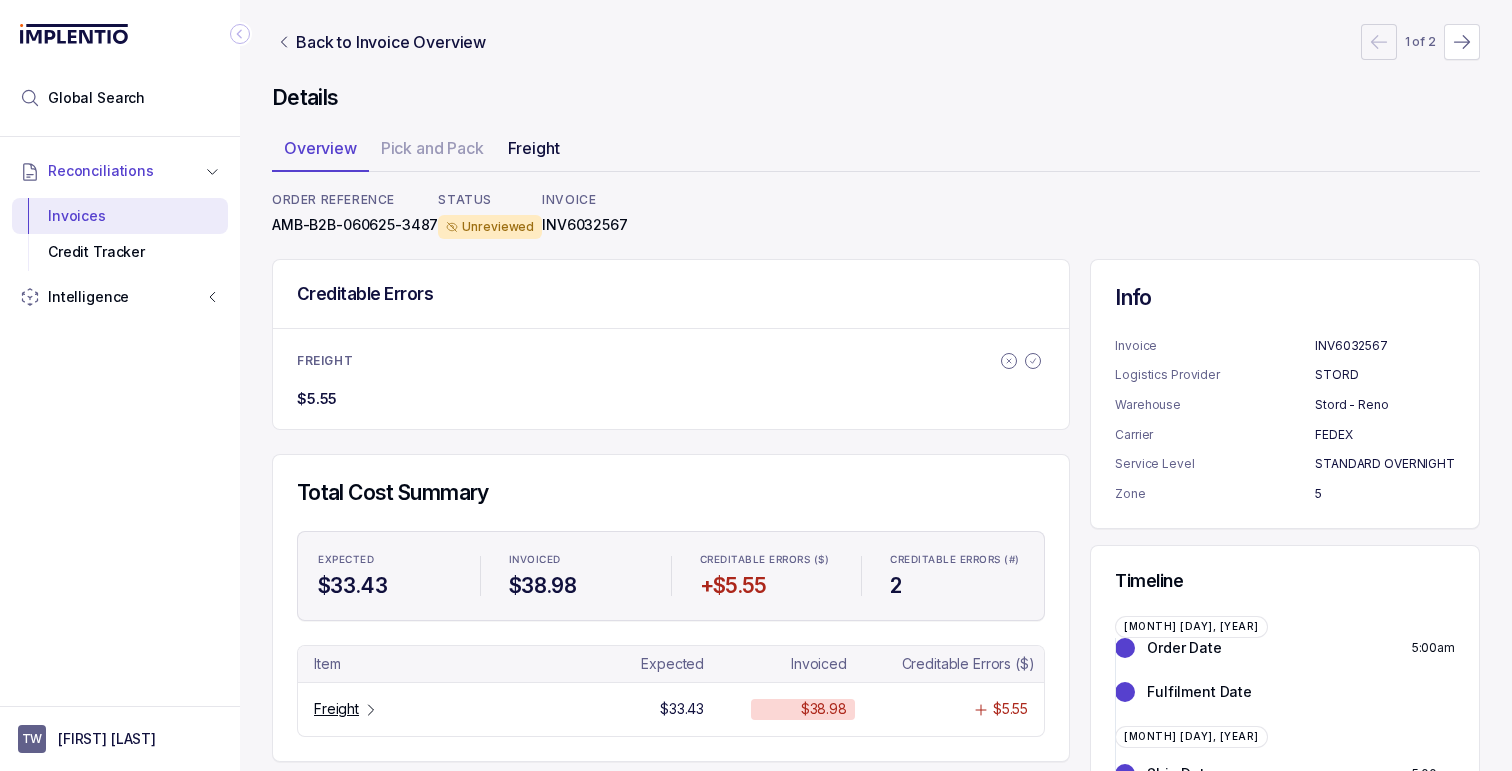 click on "Freight" at bounding box center [534, 148] 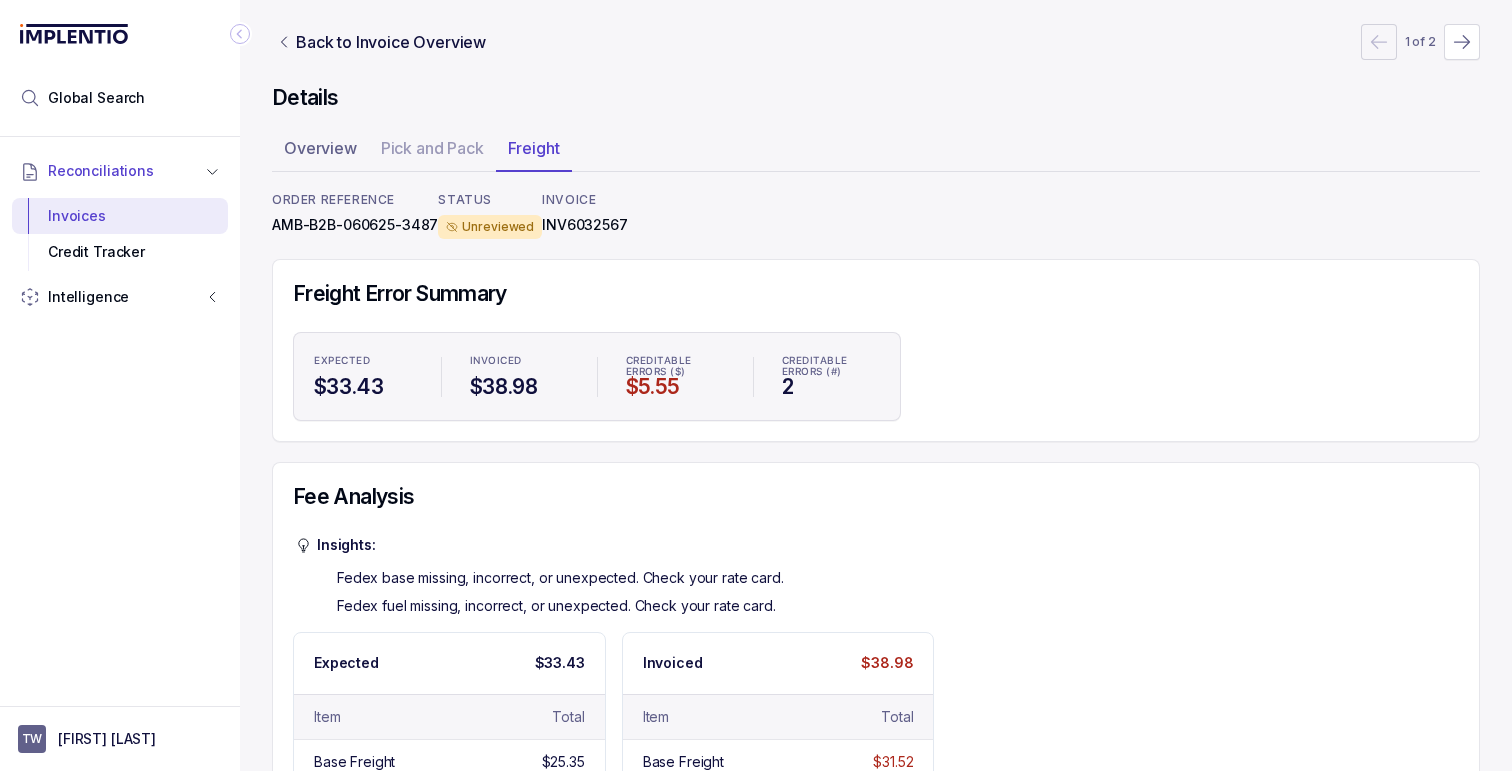 scroll, scrollTop: 0, scrollLeft: 0, axis: both 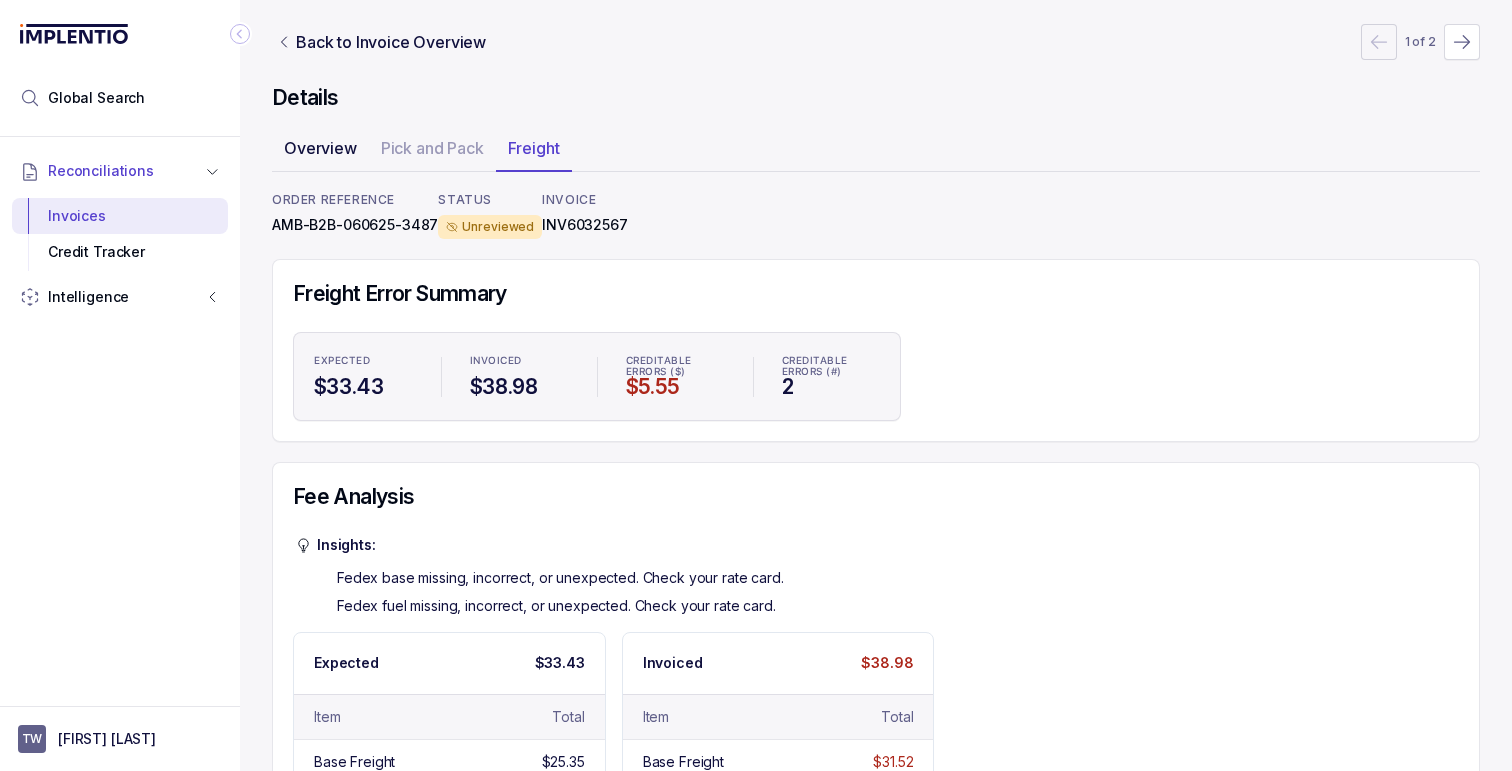 click on "Overview" at bounding box center [320, 148] 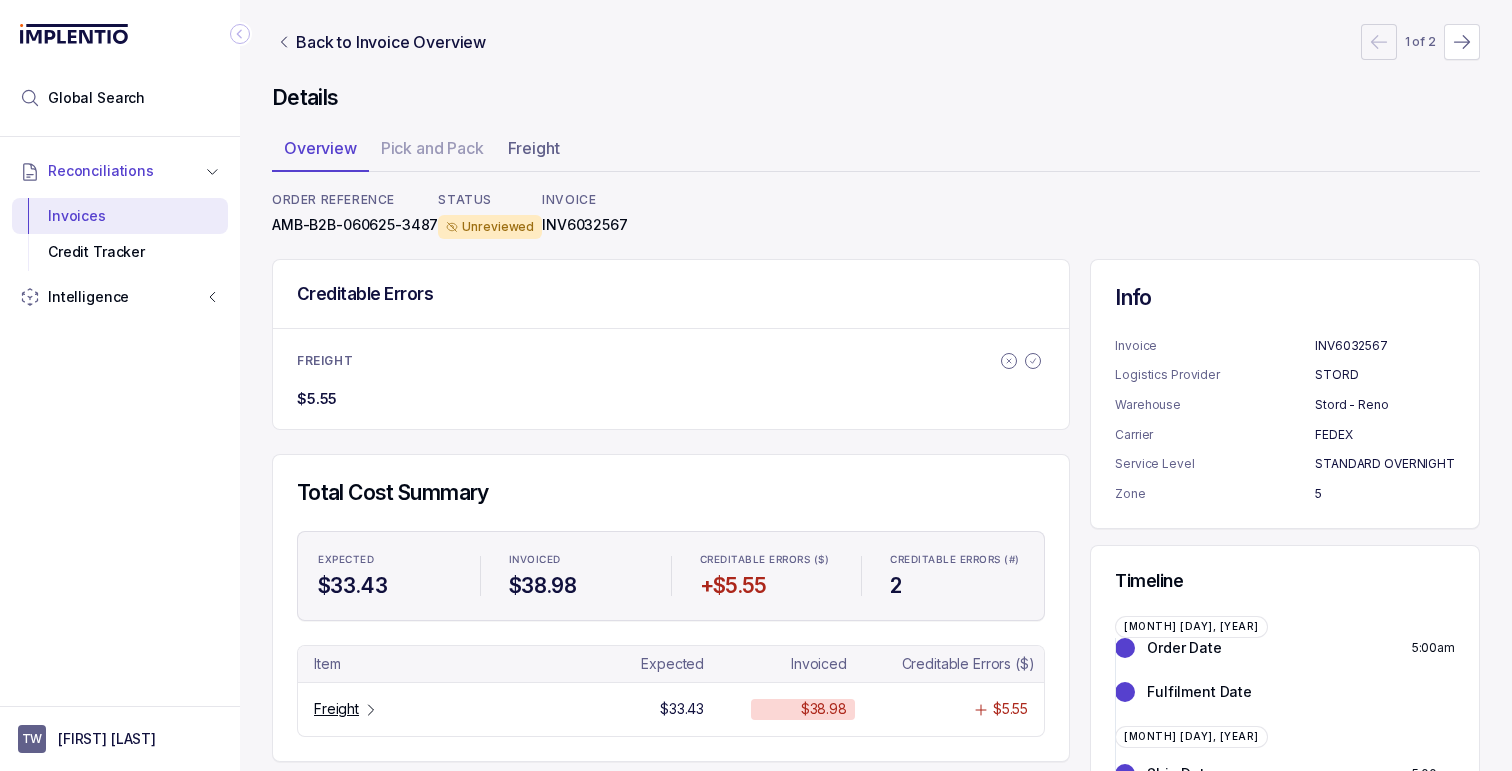 scroll, scrollTop: 0, scrollLeft: 0, axis: both 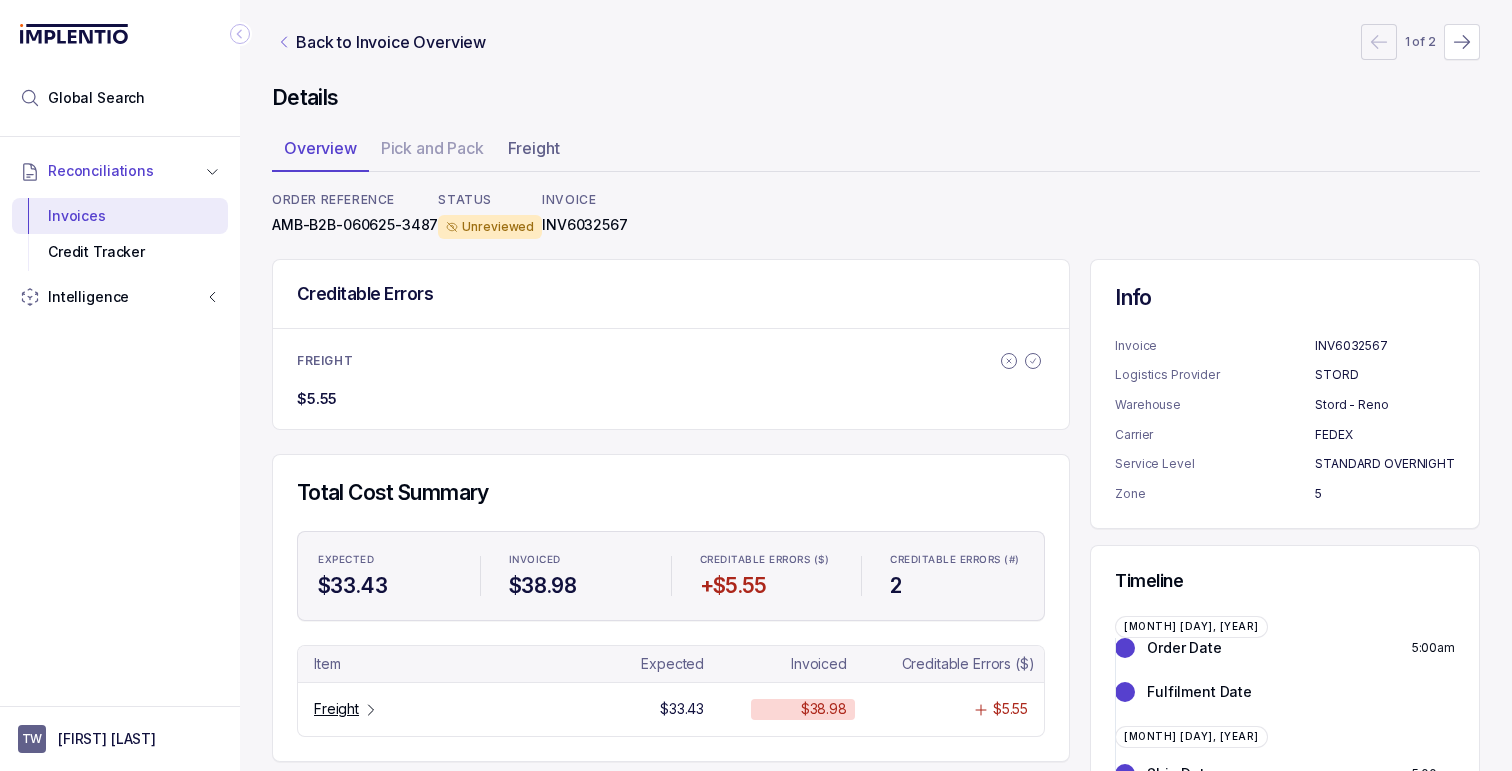 click on "Back to Invoice Overview" at bounding box center [381, 42] 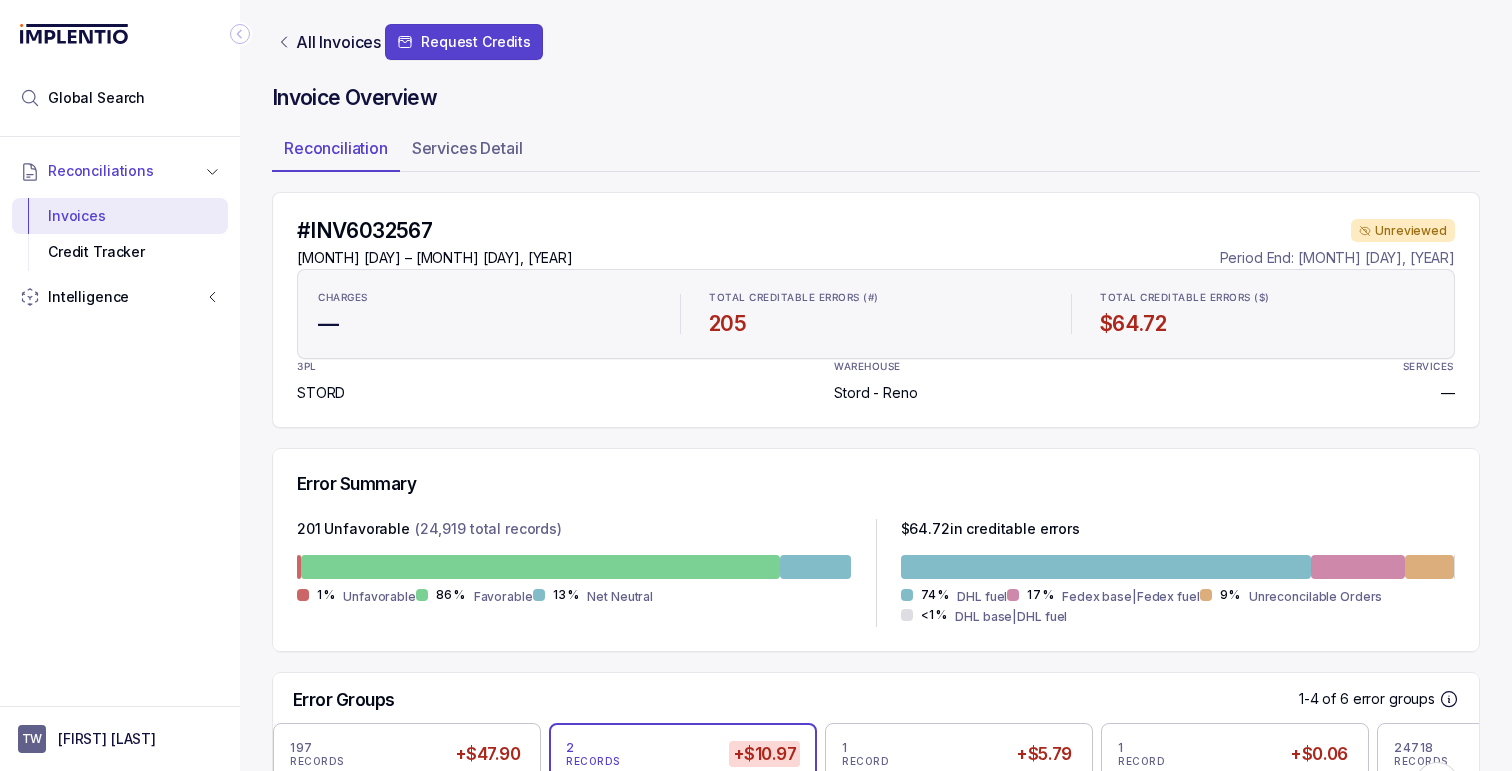 scroll, scrollTop: 446, scrollLeft: 0, axis: vertical 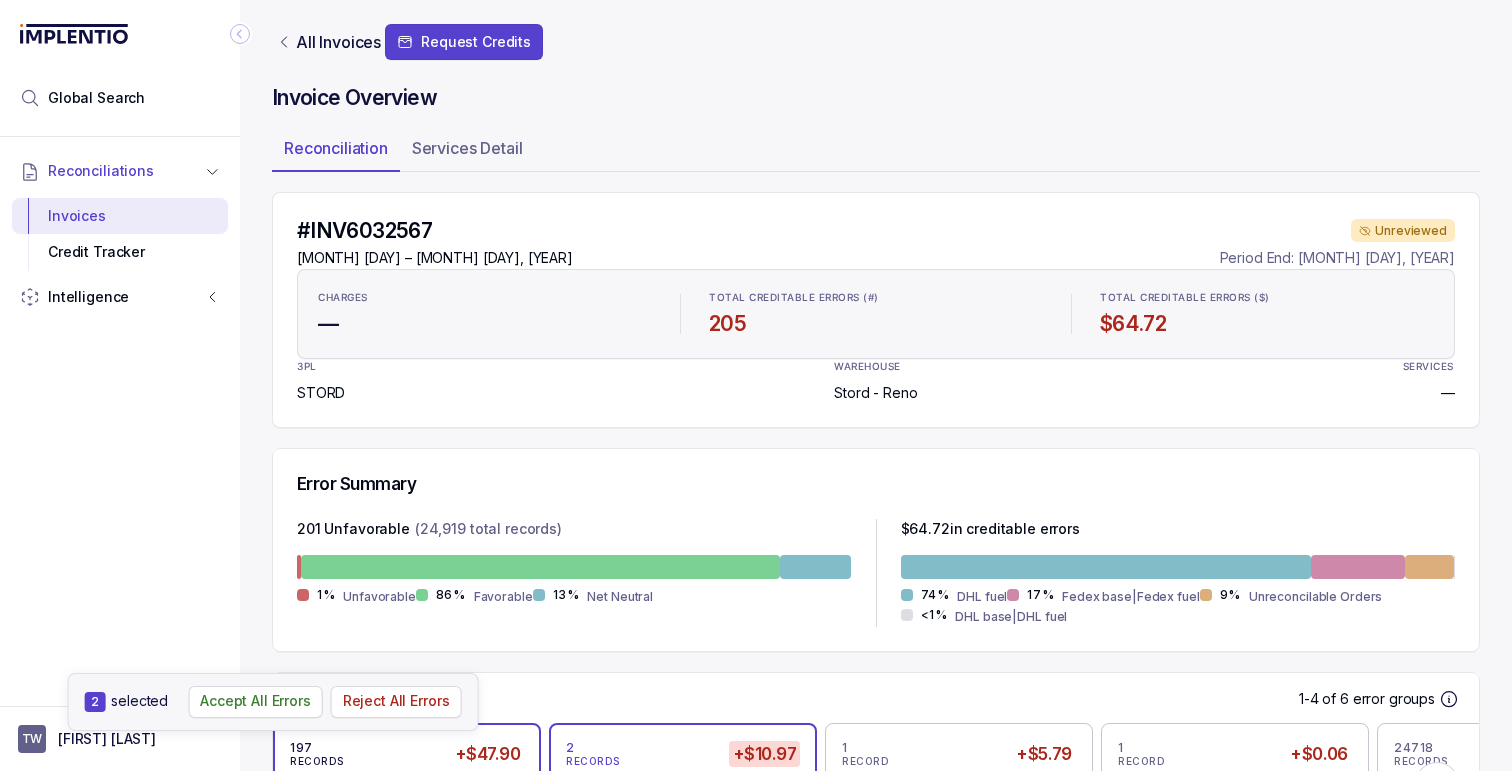 click on "197 RECORDS +$47.90 DHL fuel" at bounding box center (407, 784) 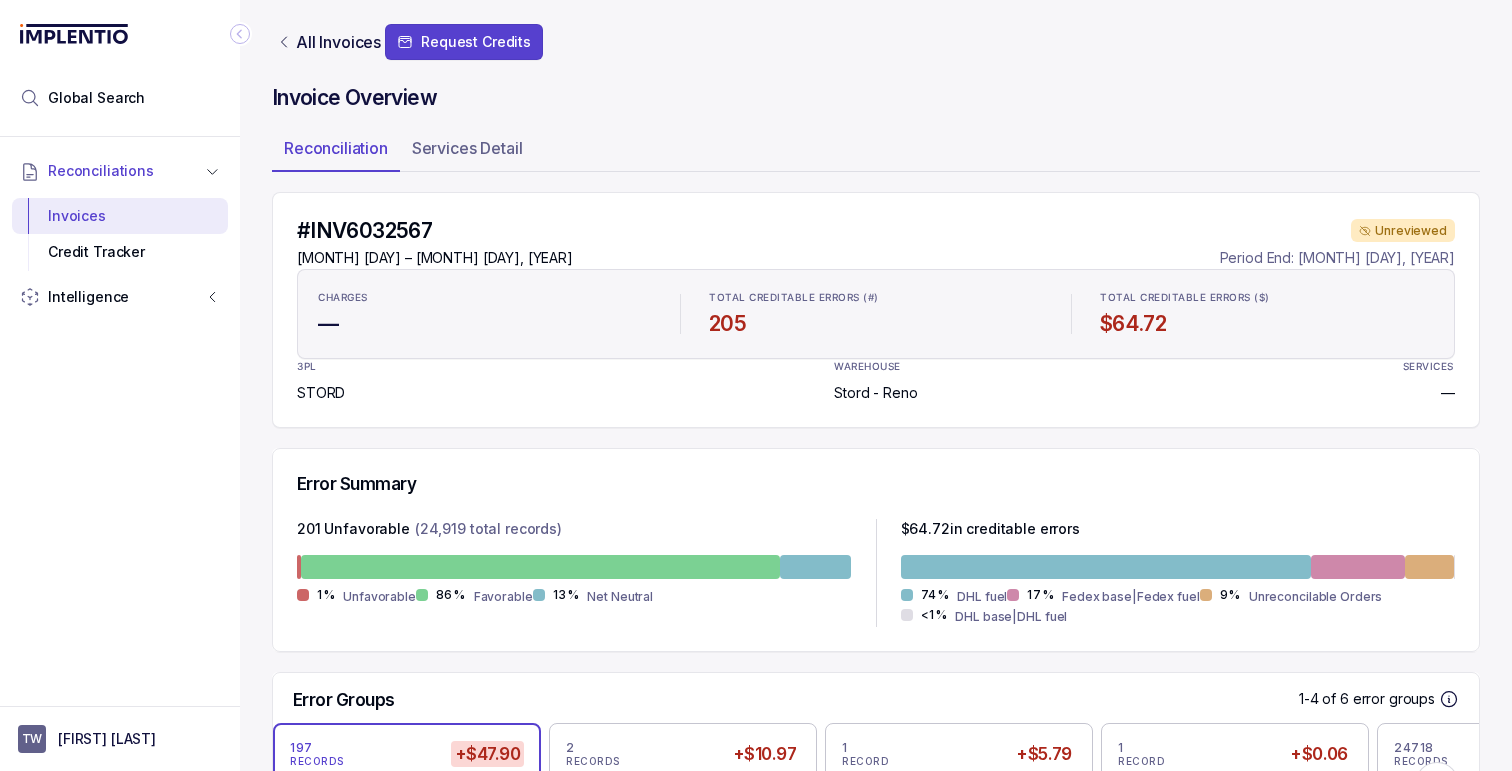 scroll, scrollTop: 360, scrollLeft: 0, axis: vertical 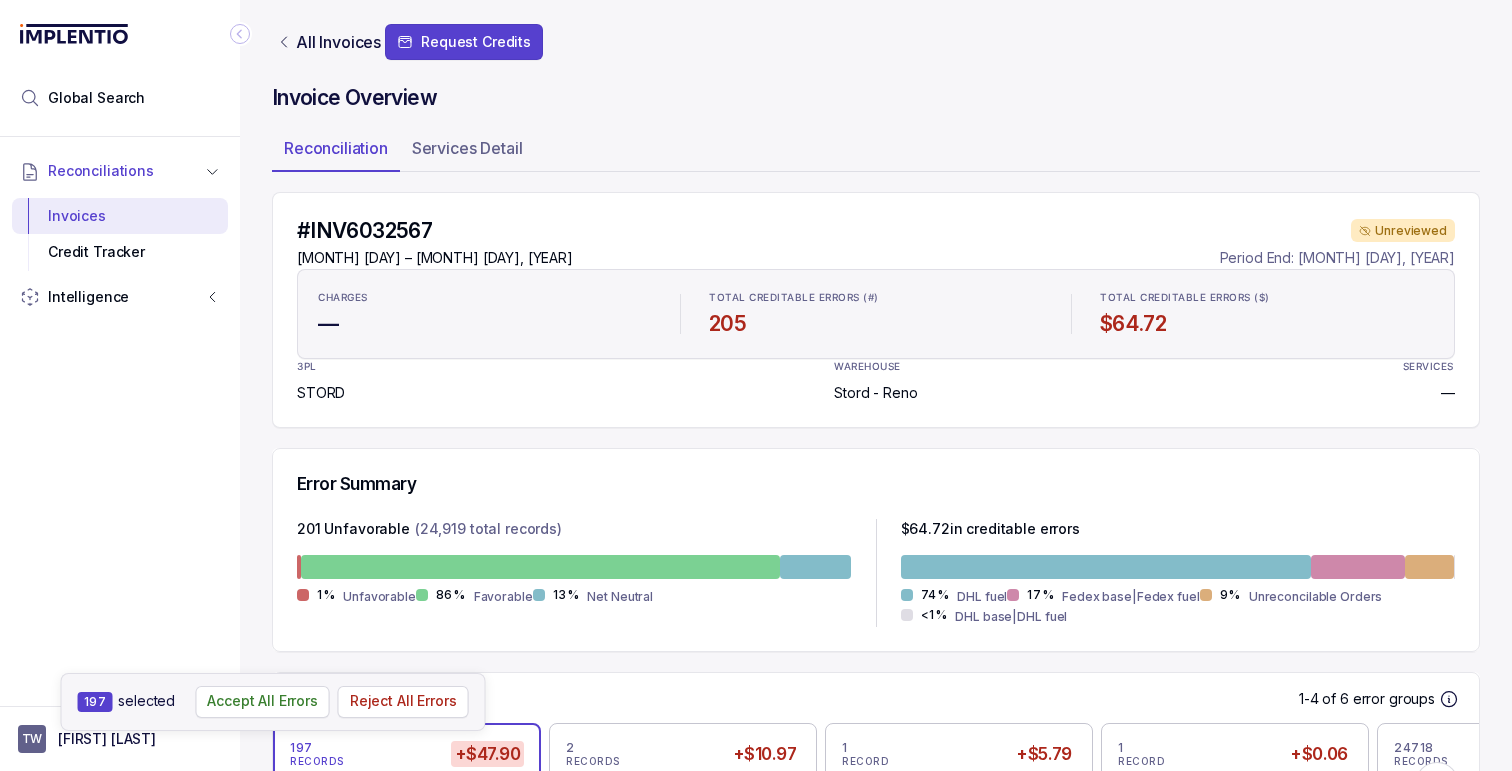 click on "Error Groups 1-4 of 6     error groups 197 RECORDS +$47.90 DHL fuel 2 RECORDS +$10.97 Fedex base Fedex fuel 1 RECORD +$5.79 Unreconcilable Orders 1 RECORD +$0.06 DHL base DHL fuel 24718 RECORDS $0.00 Neutral or favorable errors 24919 RECORDS +$64.72 View all Status: Reviewed, Unreviewed, Under Review, Credits Partially Requested" at bounding box center [876, 792] 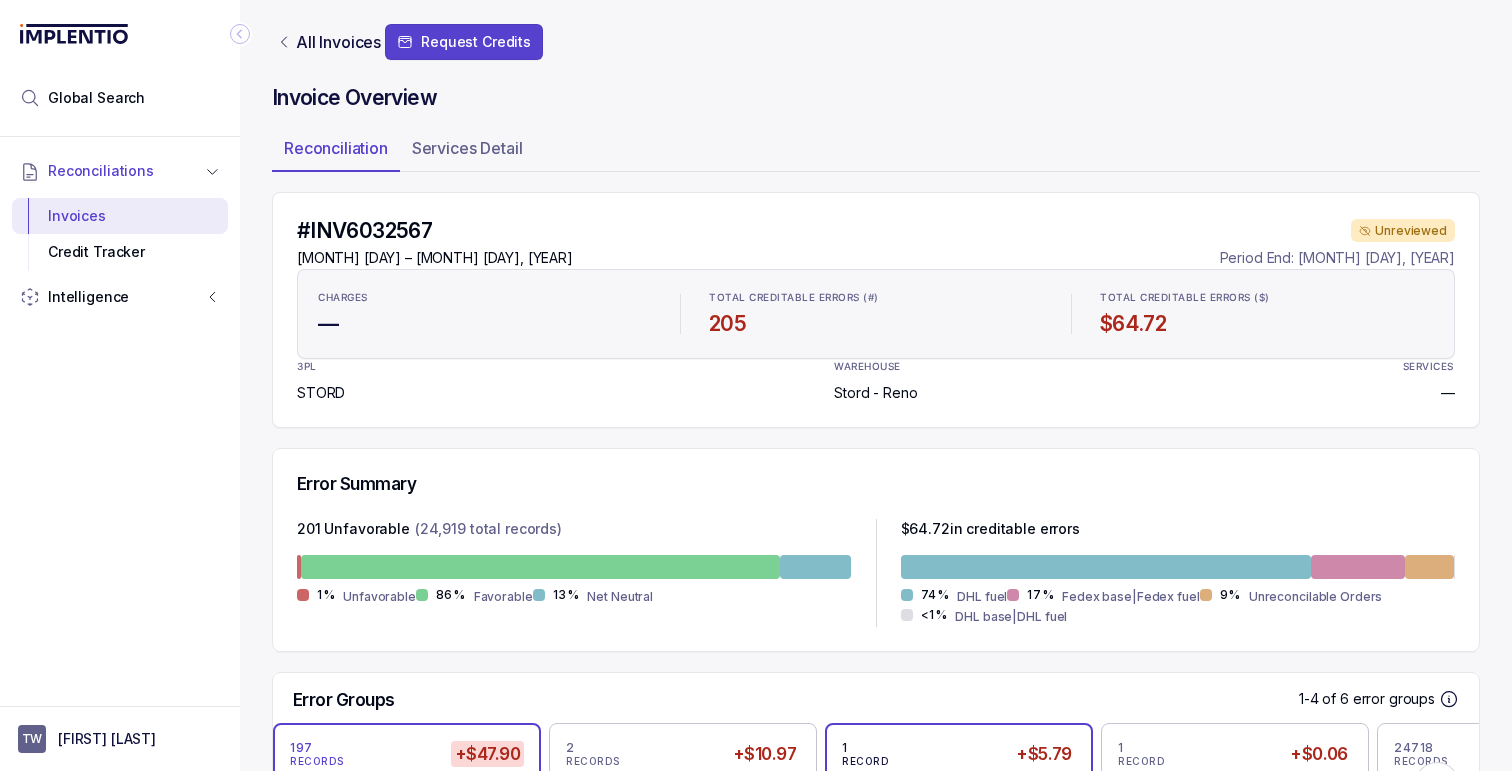 click on "Unreconcilable Orders" at bounding box center (399, 793) 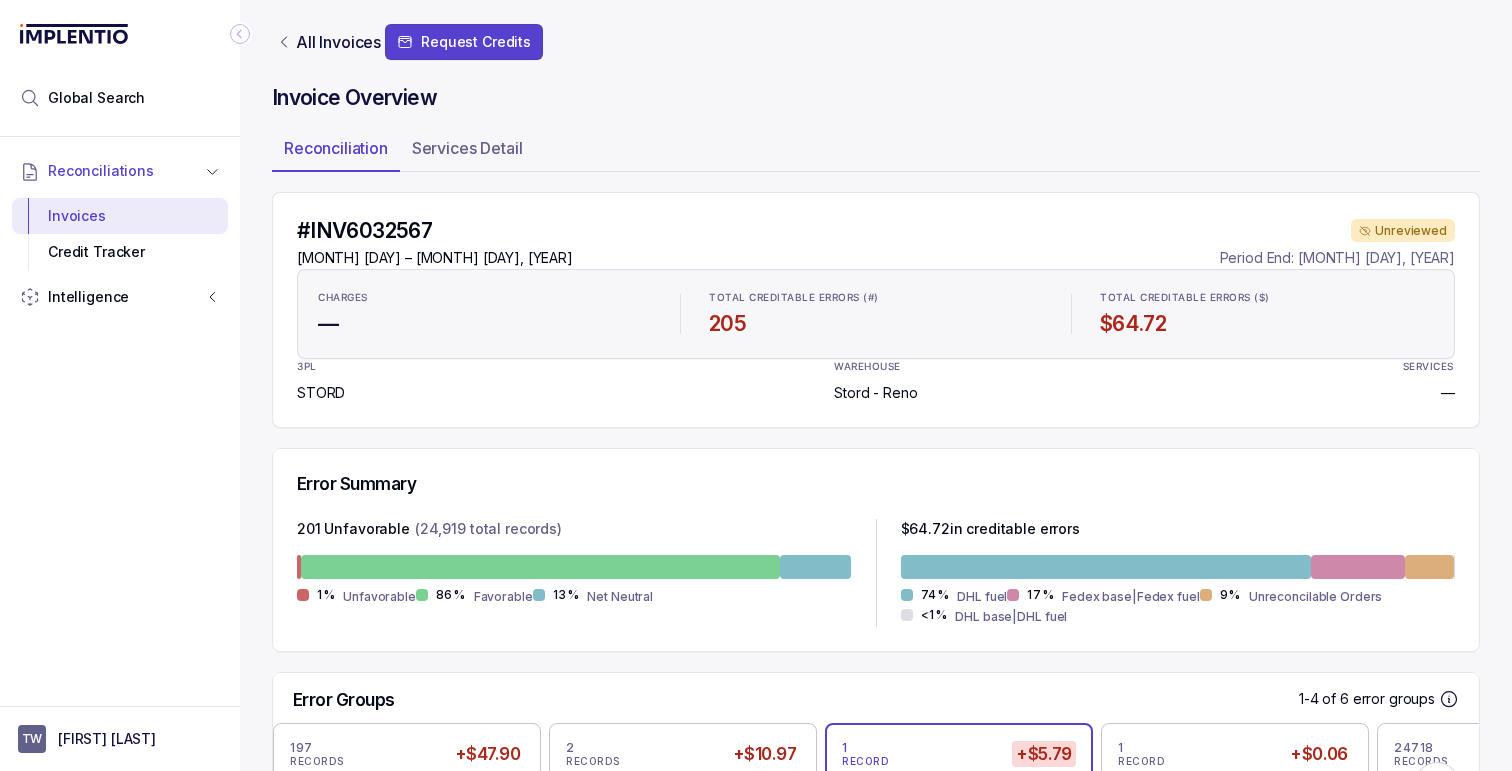 scroll, scrollTop: 397, scrollLeft: 0, axis: vertical 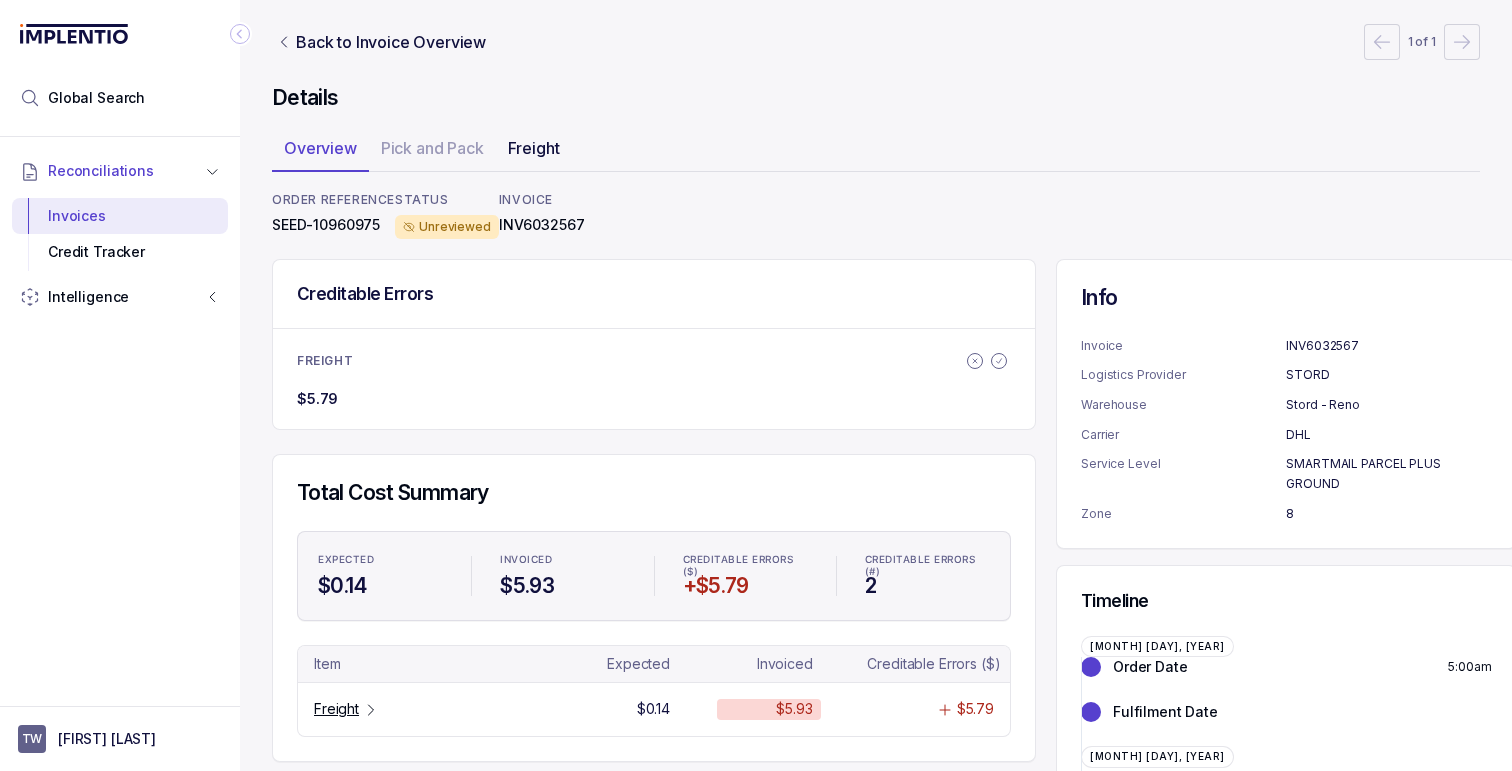 click on "Freight" at bounding box center [534, 148] 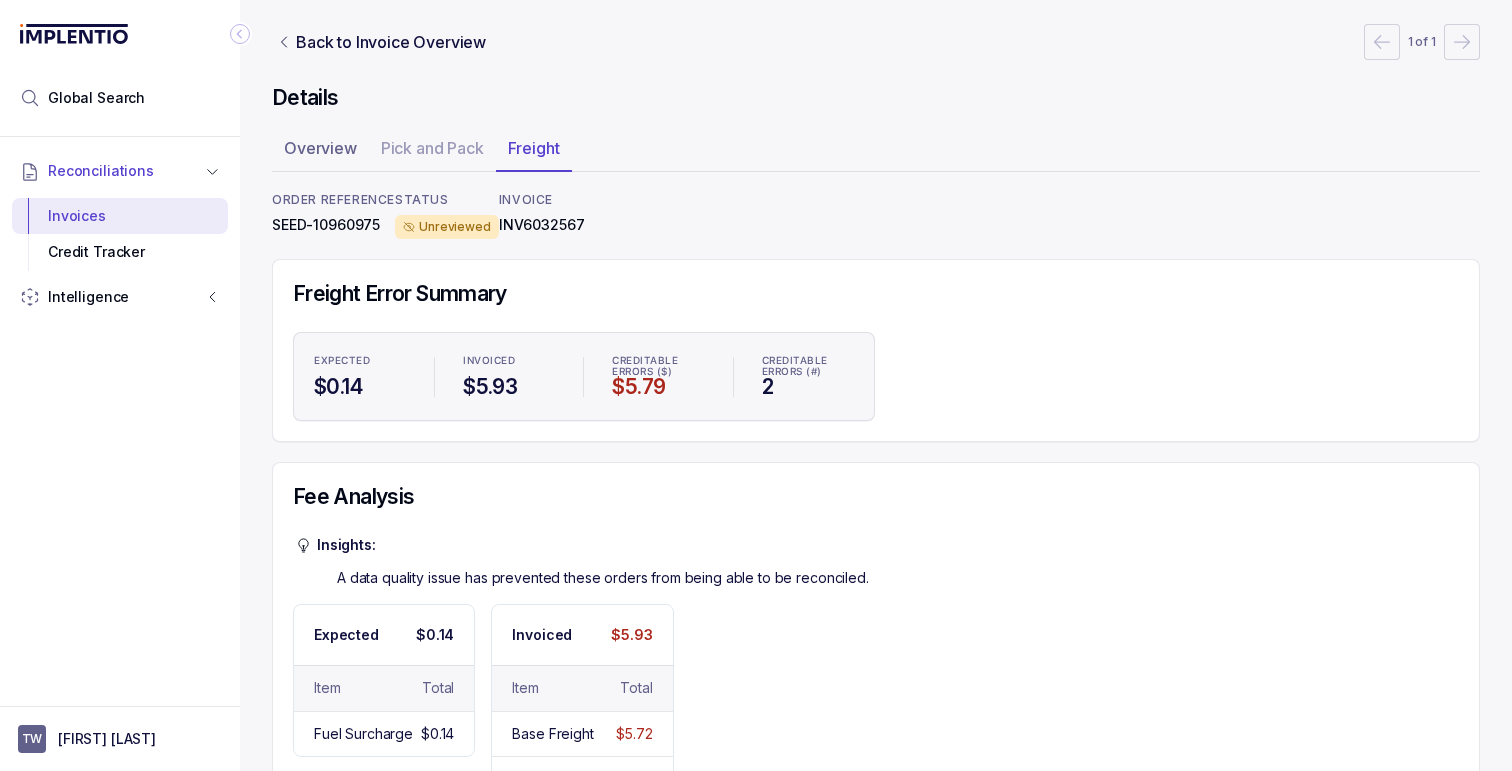 scroll, scrollTop: 74, scrollLeft: 0, axis: vertical 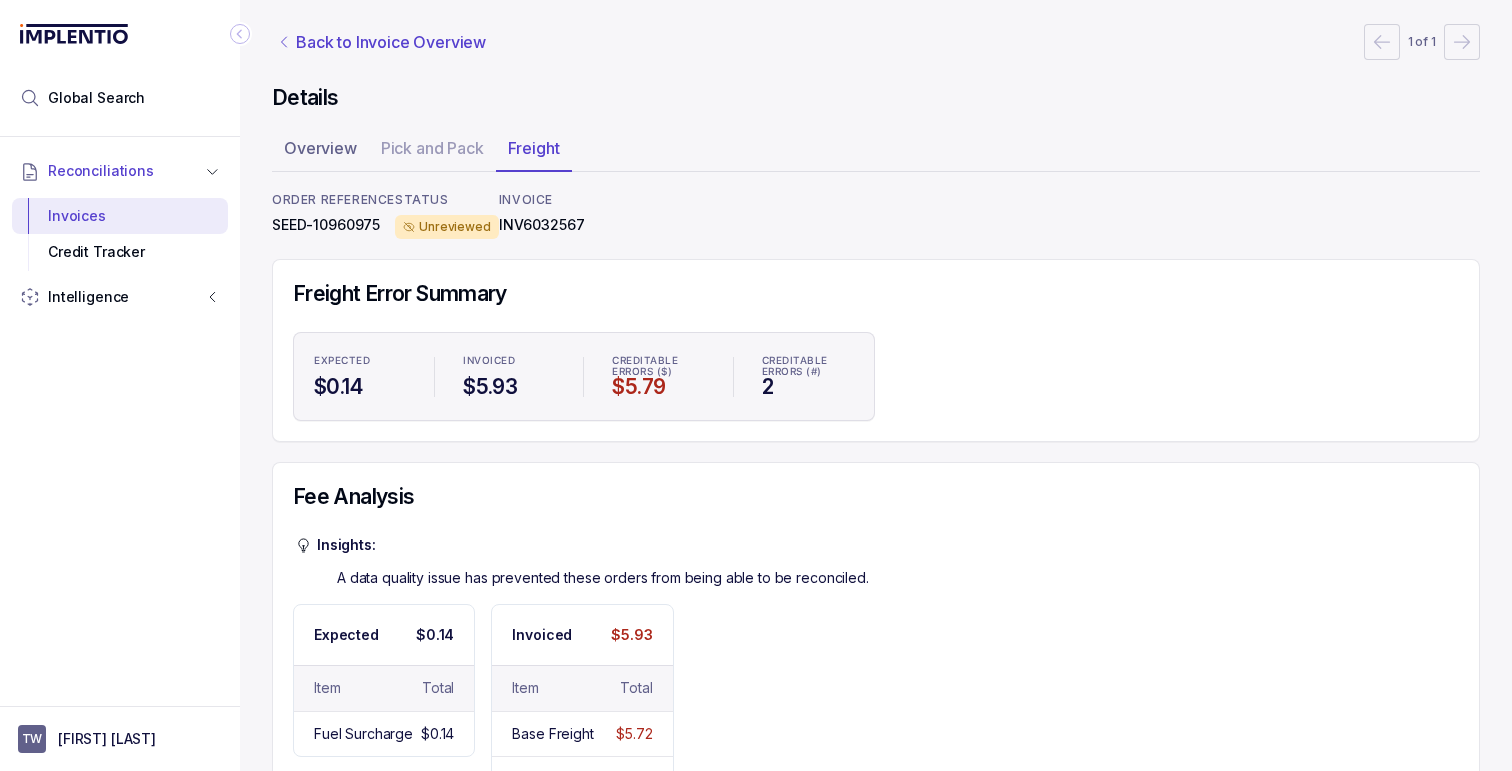 click on "Back to Invoice Overview" at bounding box center (391, 42) 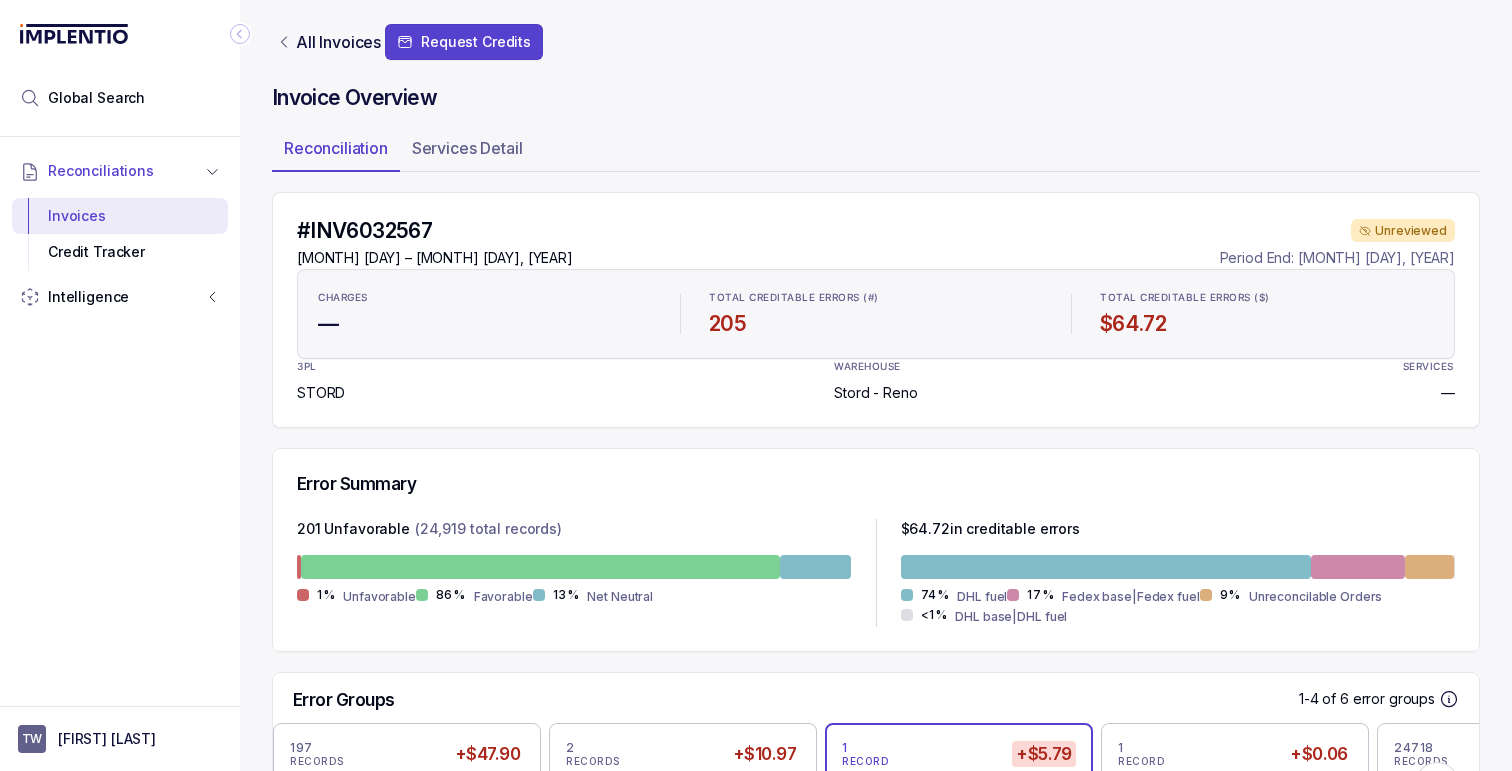 scroll, scrollTop: 281, scrollLeft: 0, axis: vertical 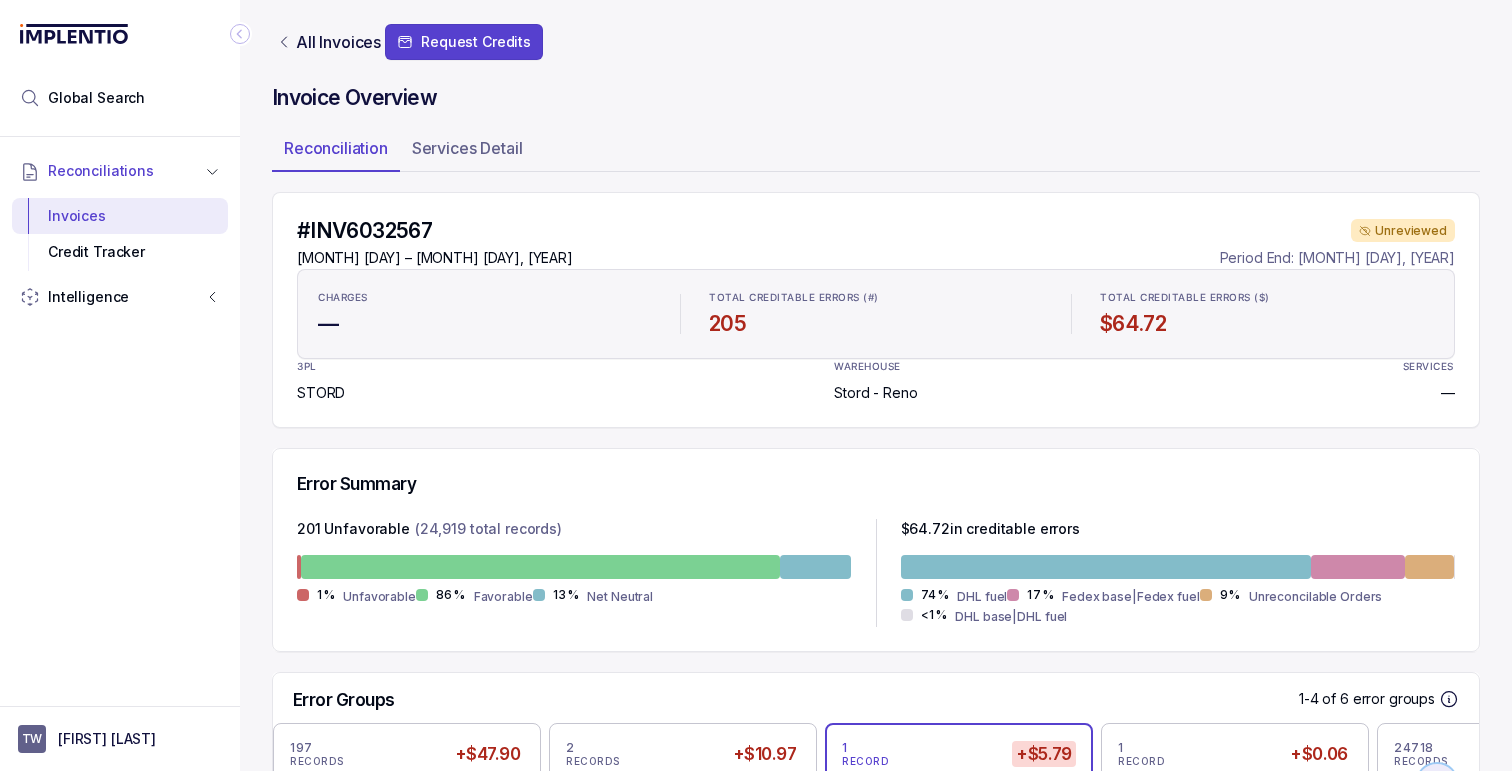 click at bounding box center [1437, 784] 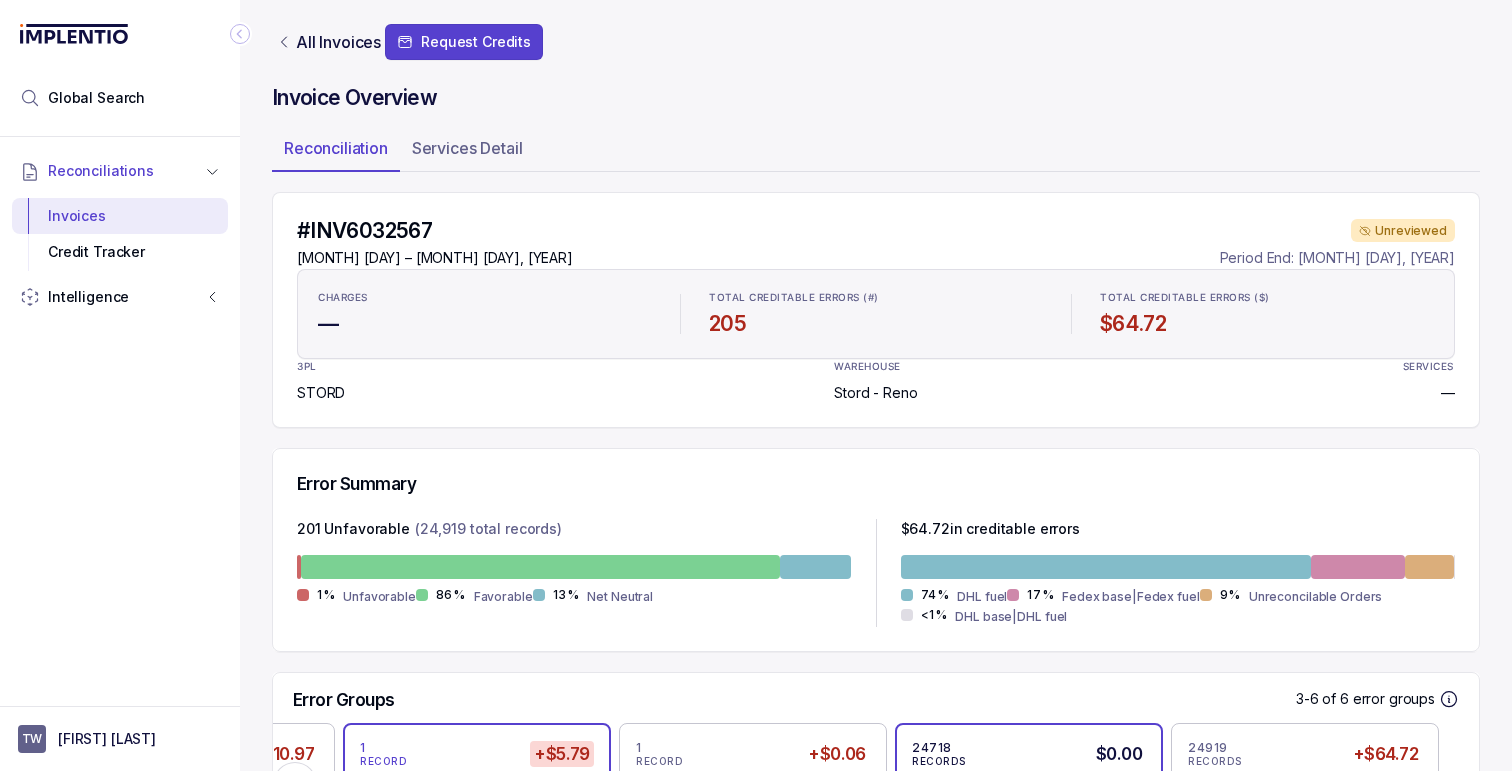 click on "24718 RECORDS $0.00 Neutral or favorable errors" at bounding box center [-75, 784] 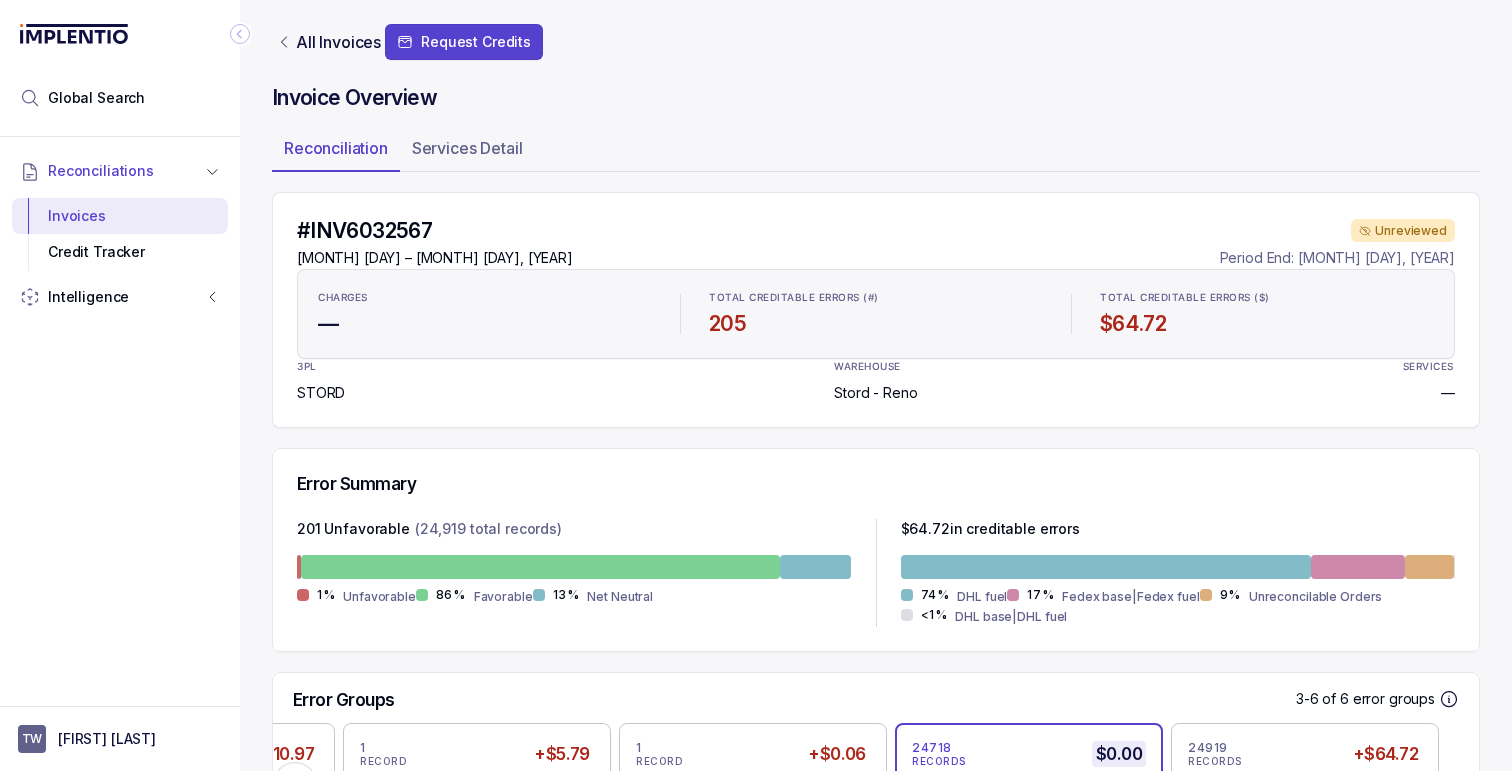 scroll, scrollTop: 351, scrollLeft: 0, axis: vertical 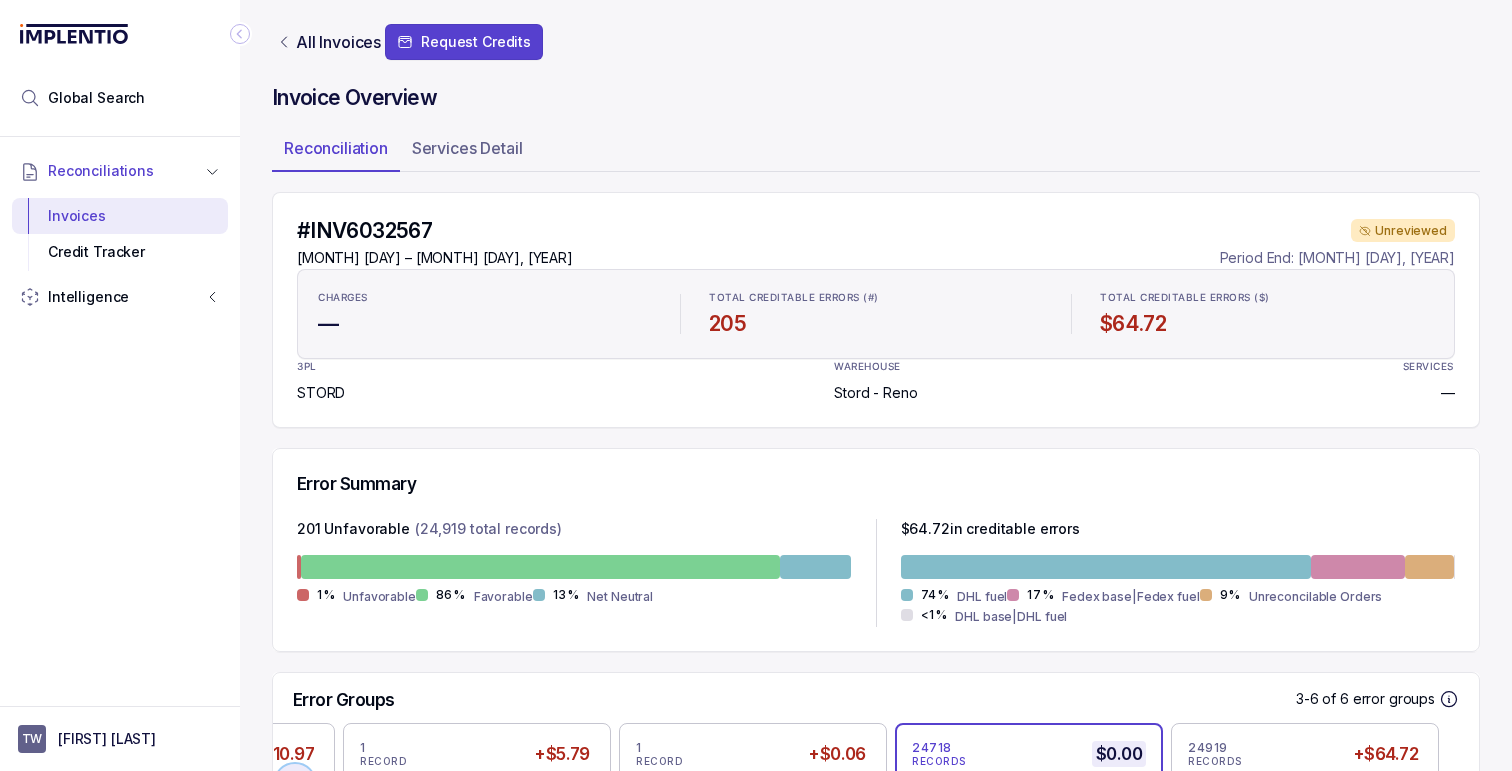 click at bounding box center (295, 784) 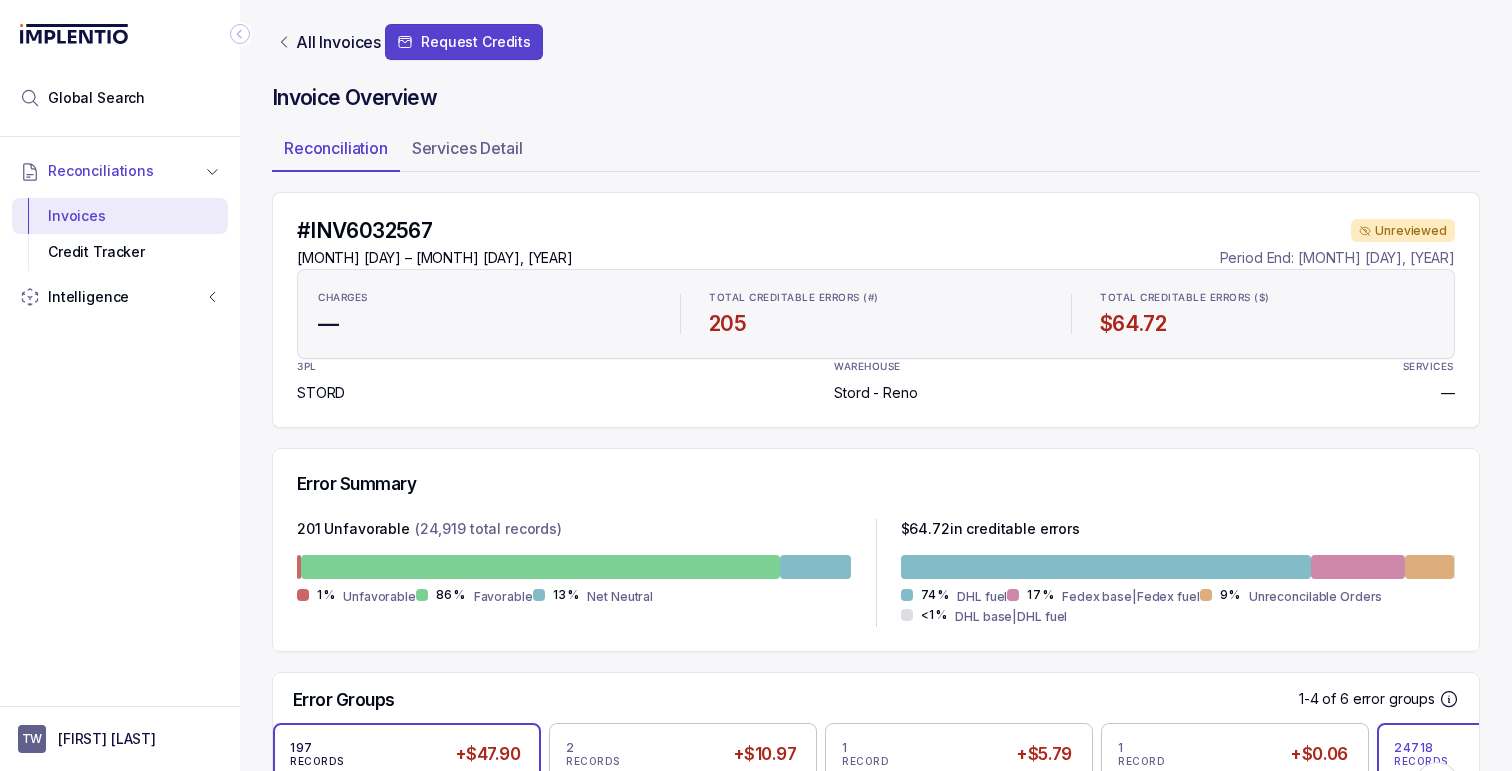 click on "DHL fuel" at bounding box center [399, 793] 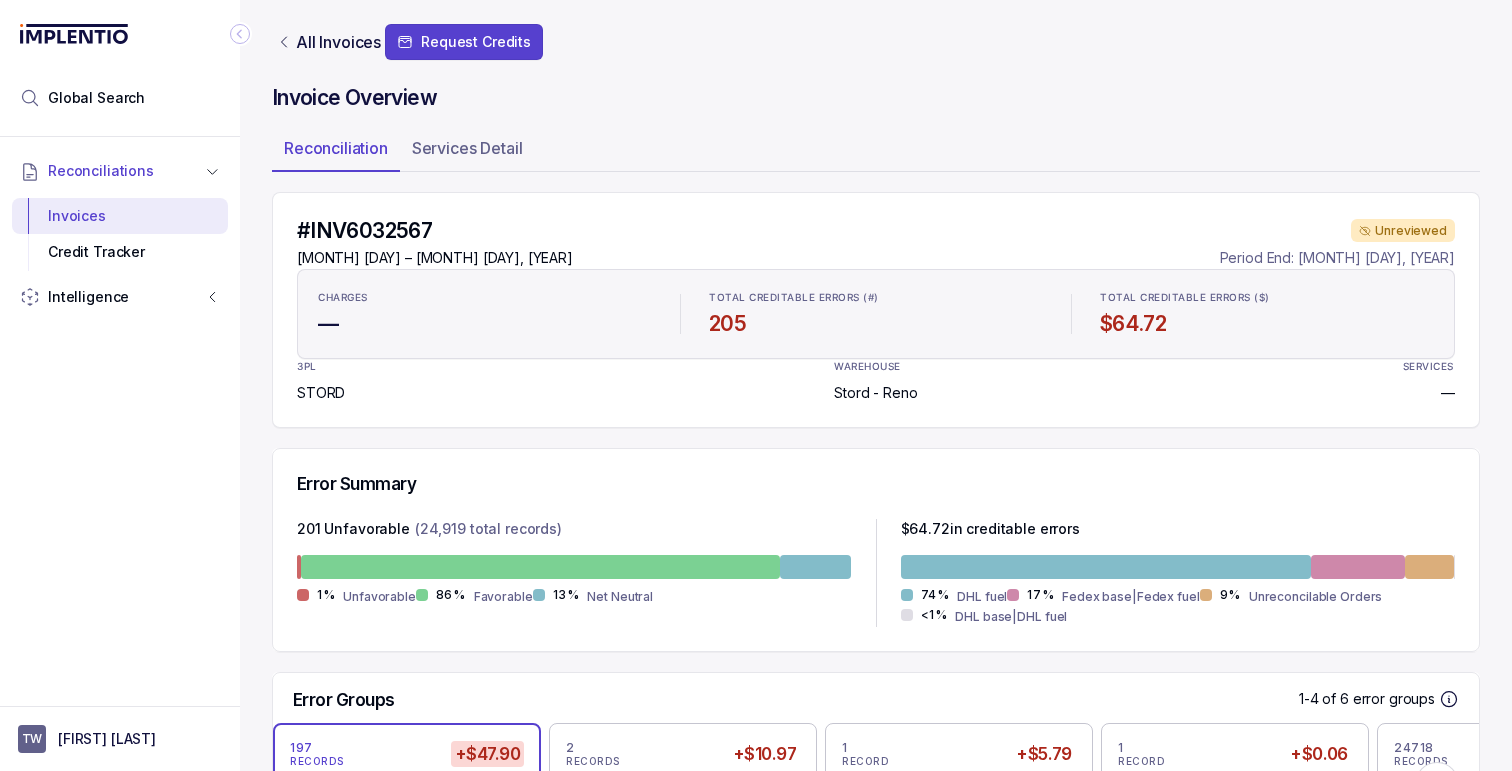 scroll, scrollTop: 702, scrollLeft: 0, axis: vertical 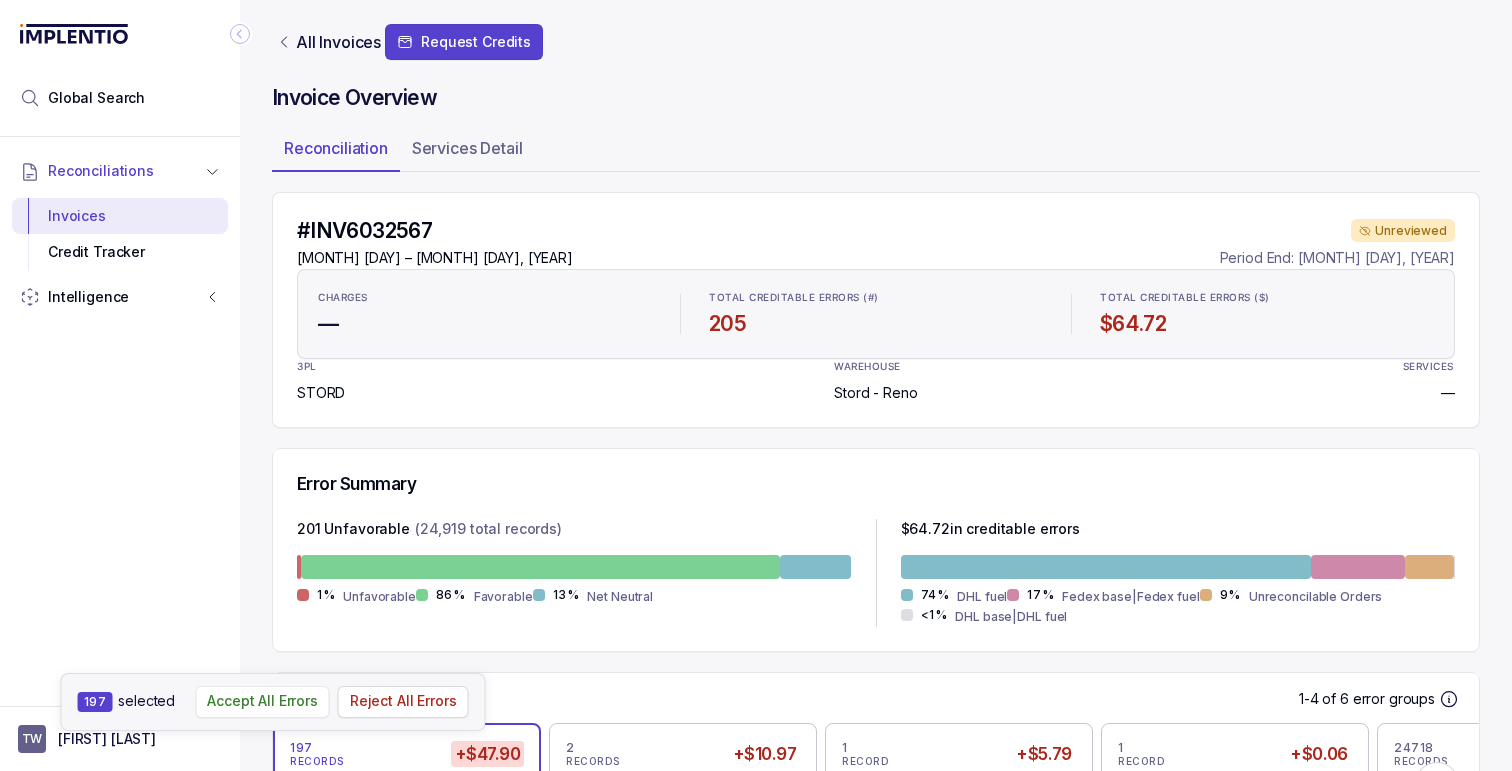 click on "Accept All Errors" at bounding box center (262, 702) 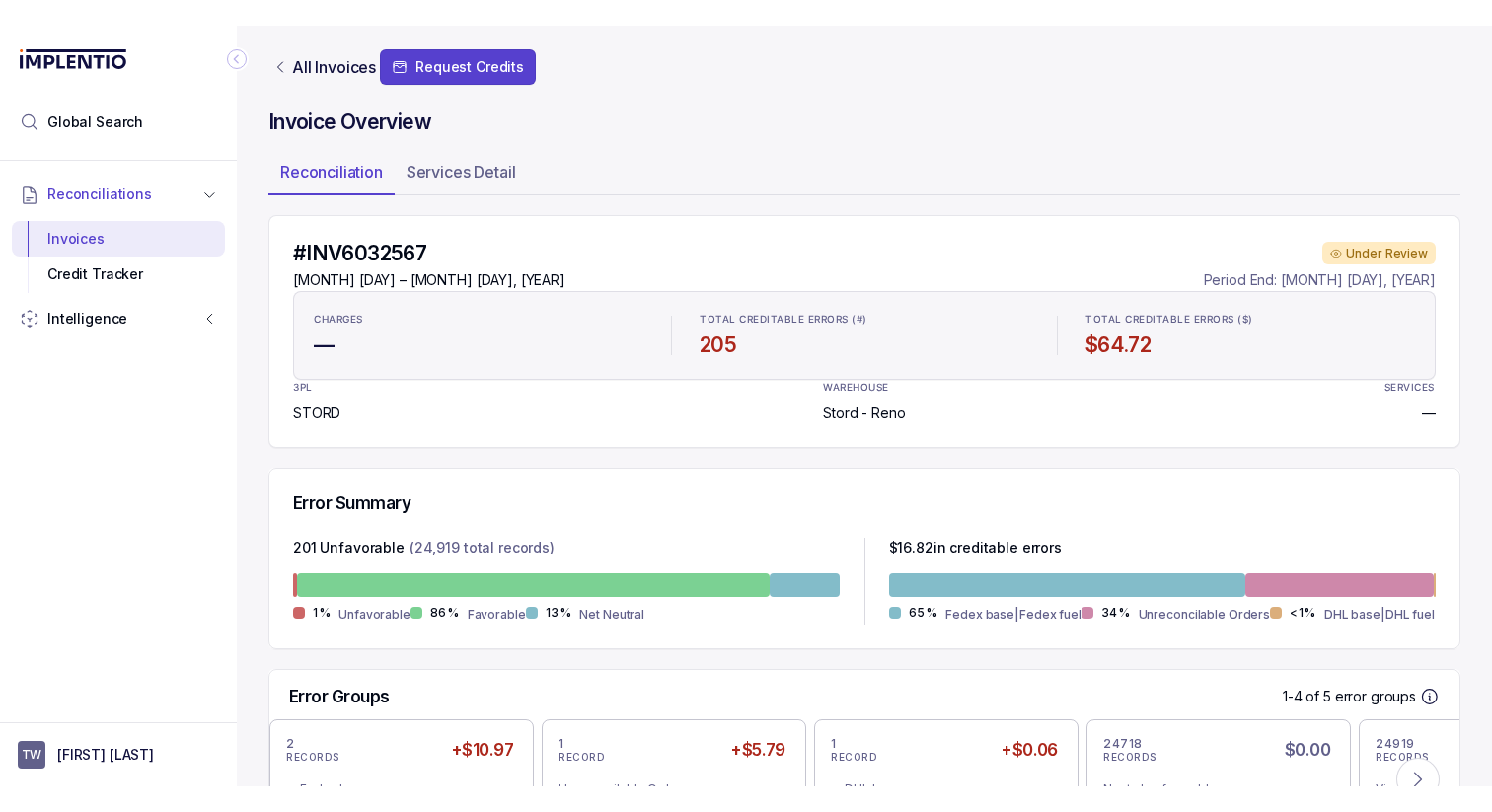 scroll, scrollTop: 0, scrollLeft: 0, axis: both 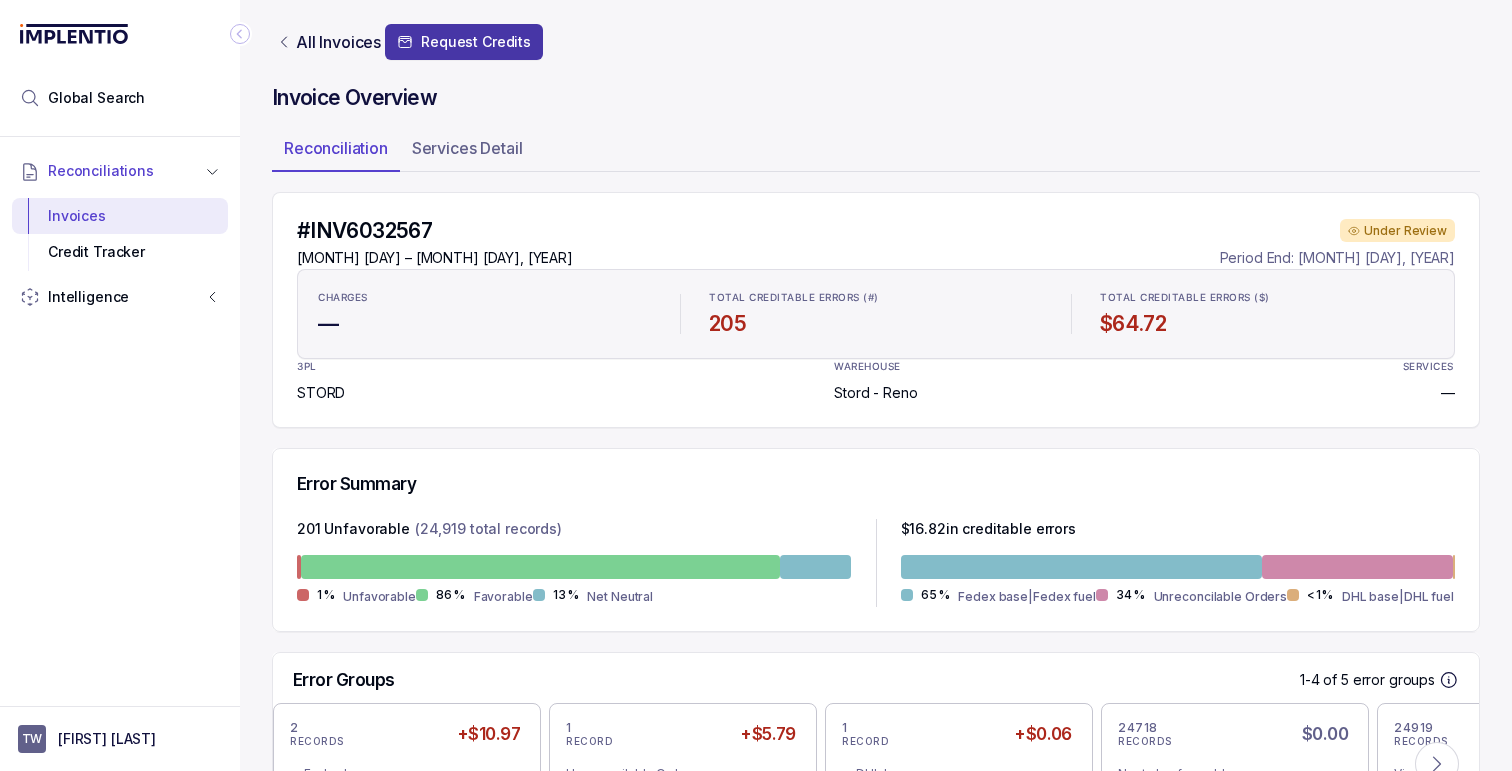 click on "Request Credits" at bounding box center [476, 42] 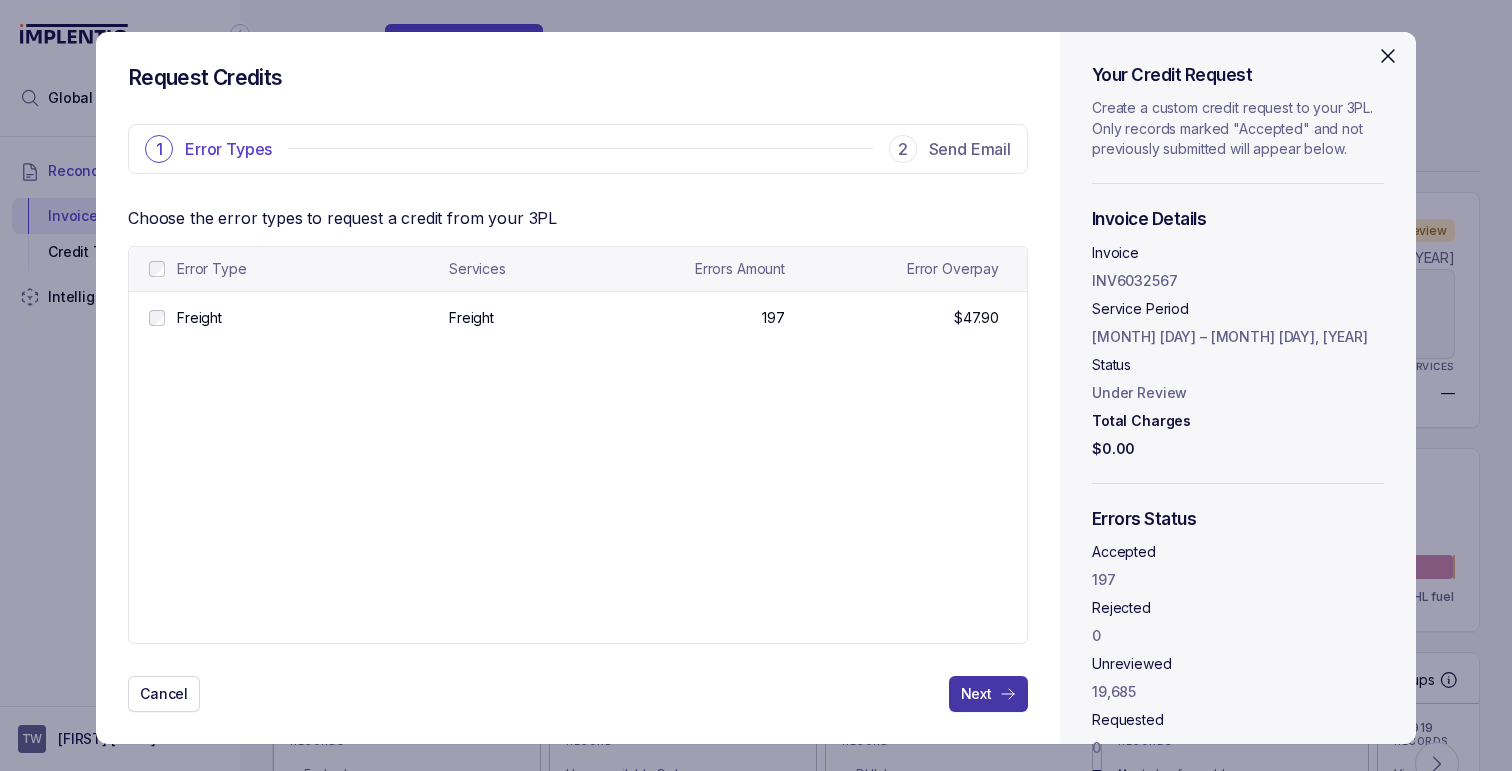 click on "Next" at bounding box center [976, 694] 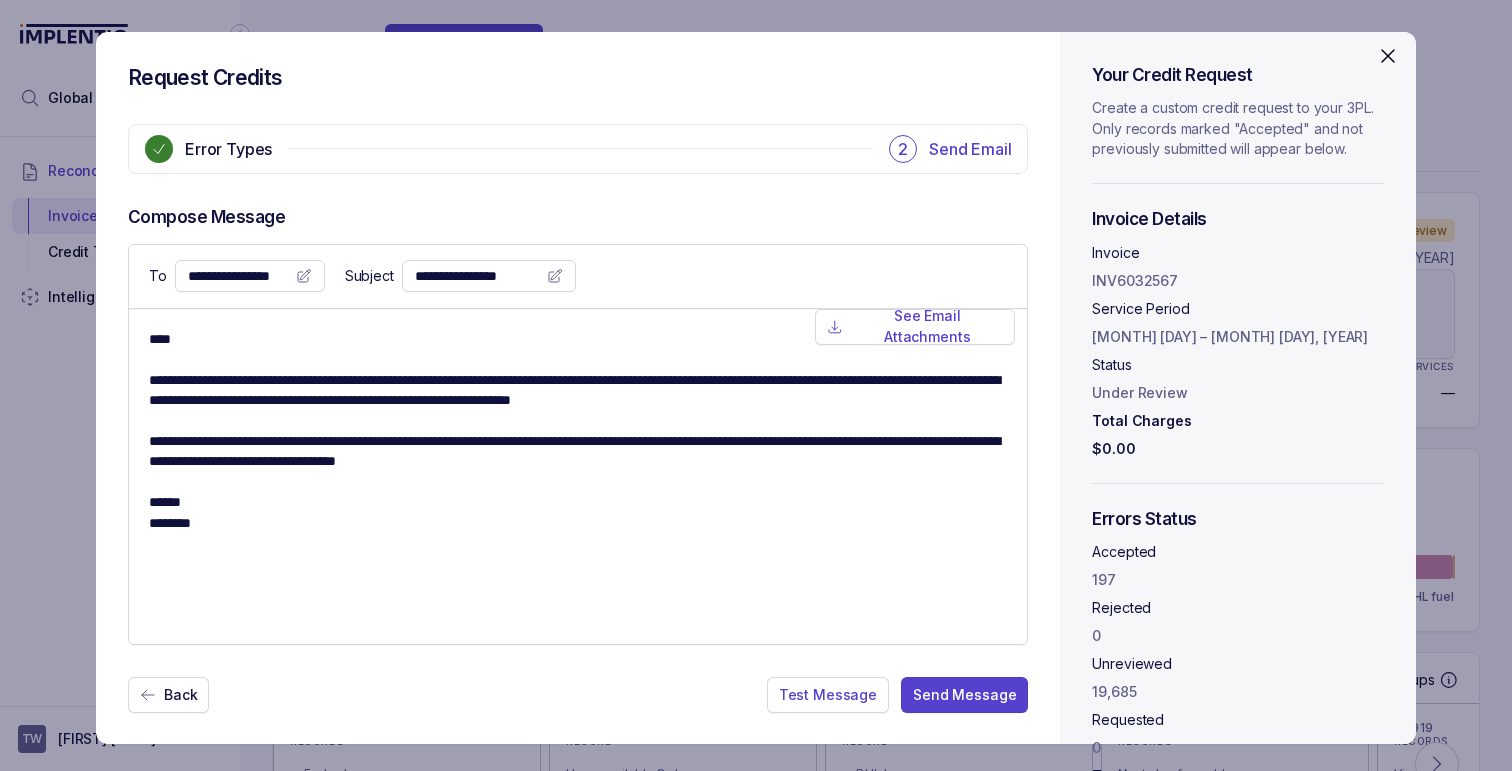click on "**********" at bounding box center [578, 476] 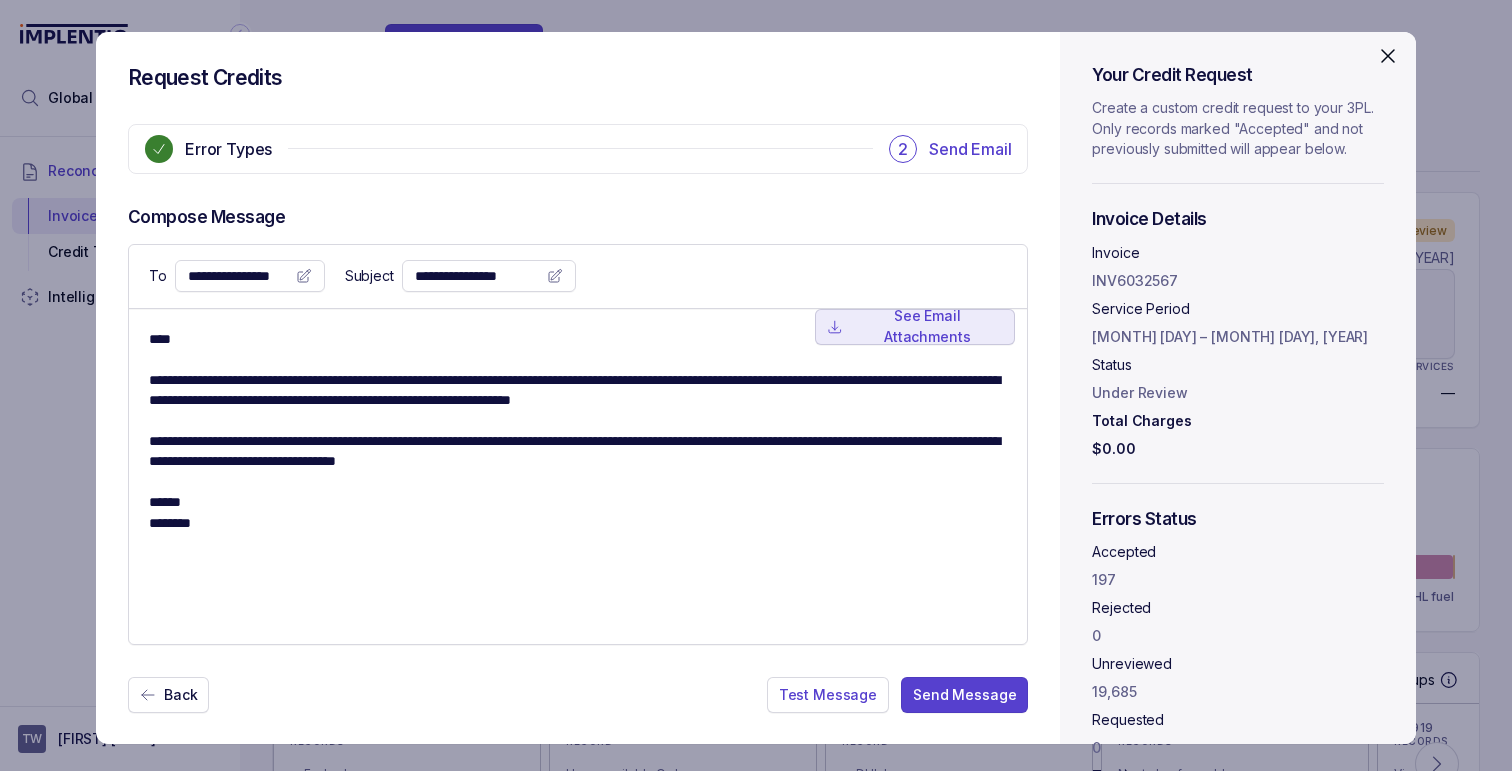 click on "See Email Attachments" at bounding box center (927, 326) 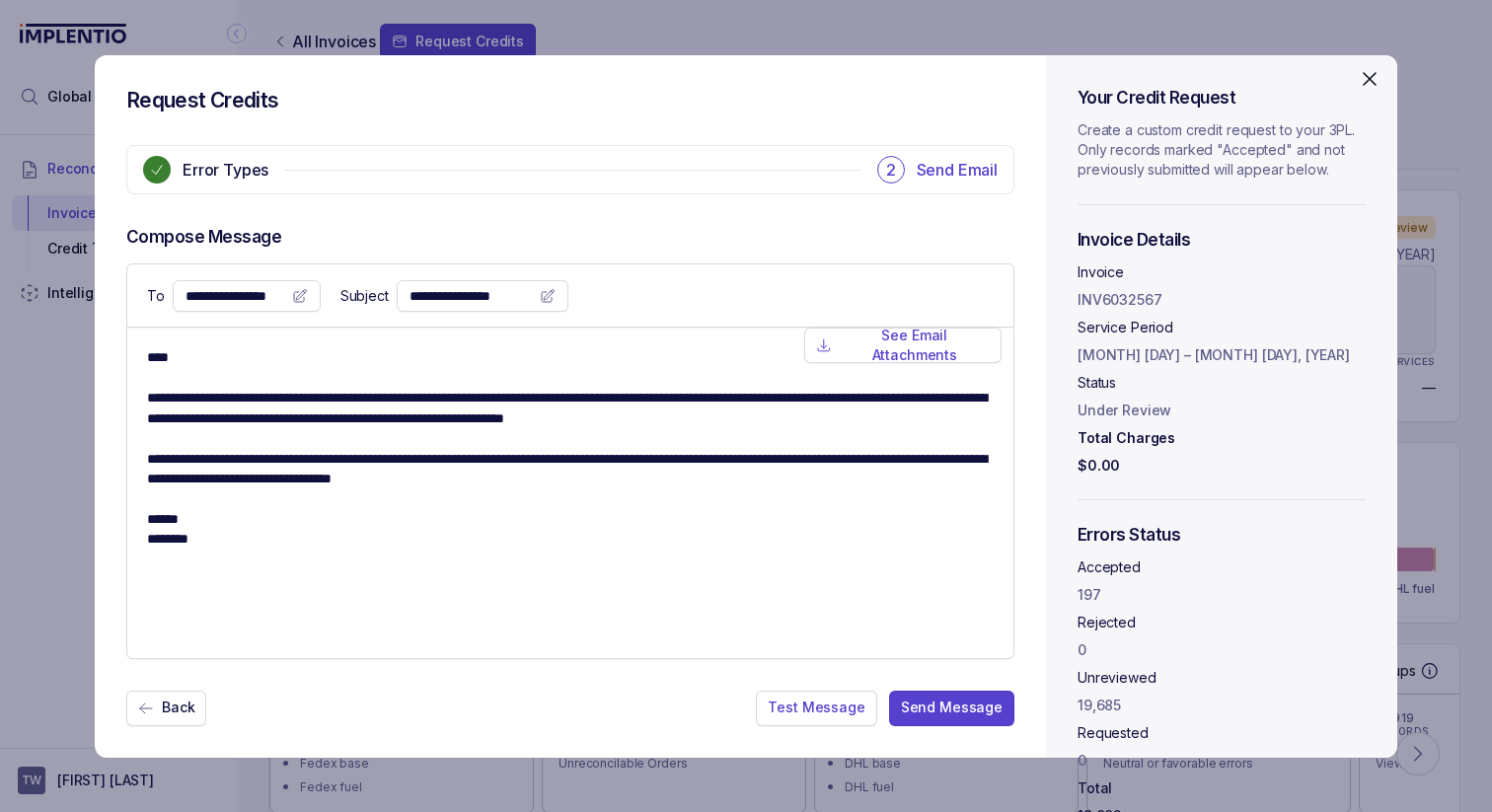 click at bounding box center [1370, 79] 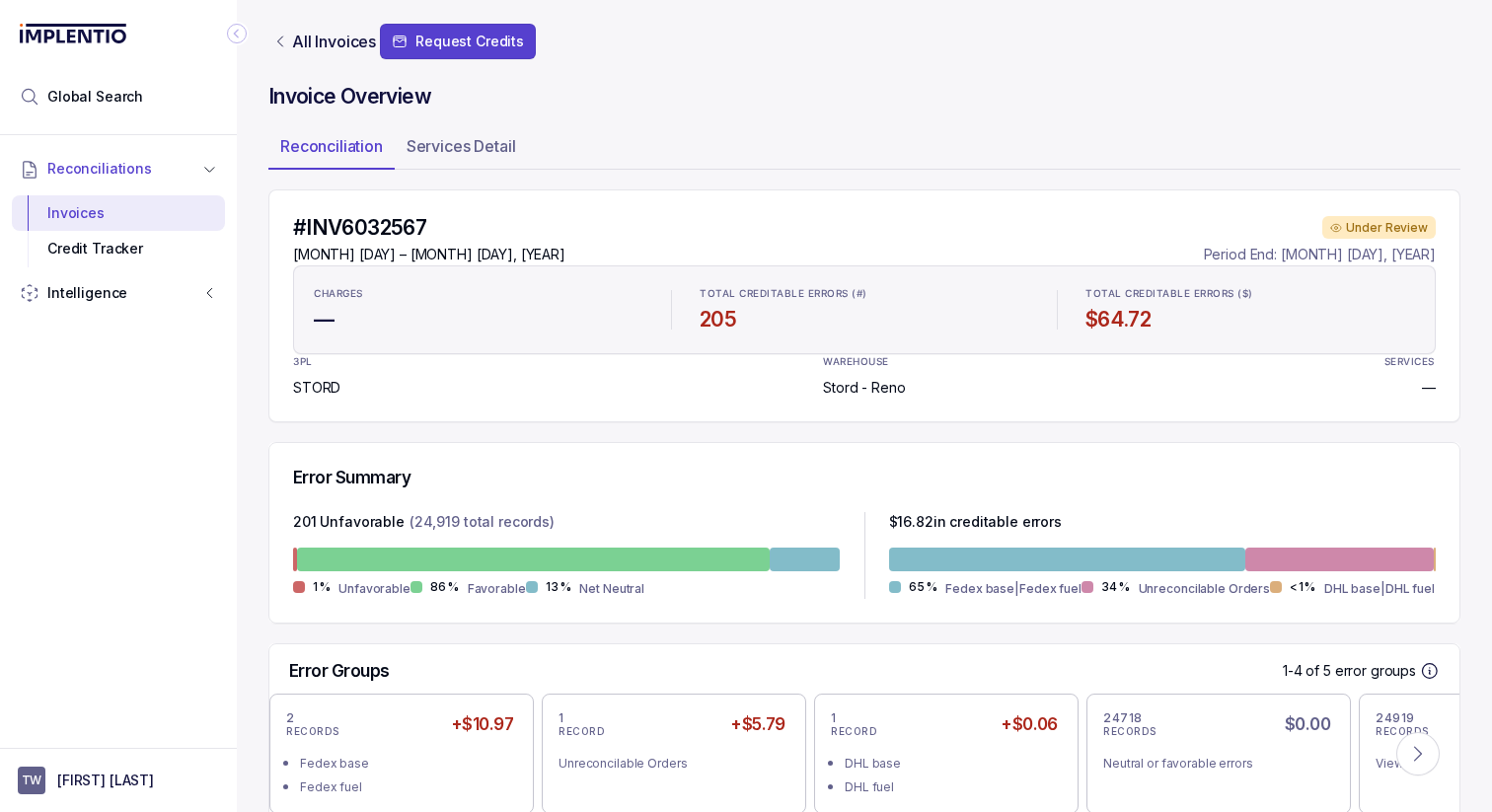 click on "Invoices" at bounding box center (118, 213) 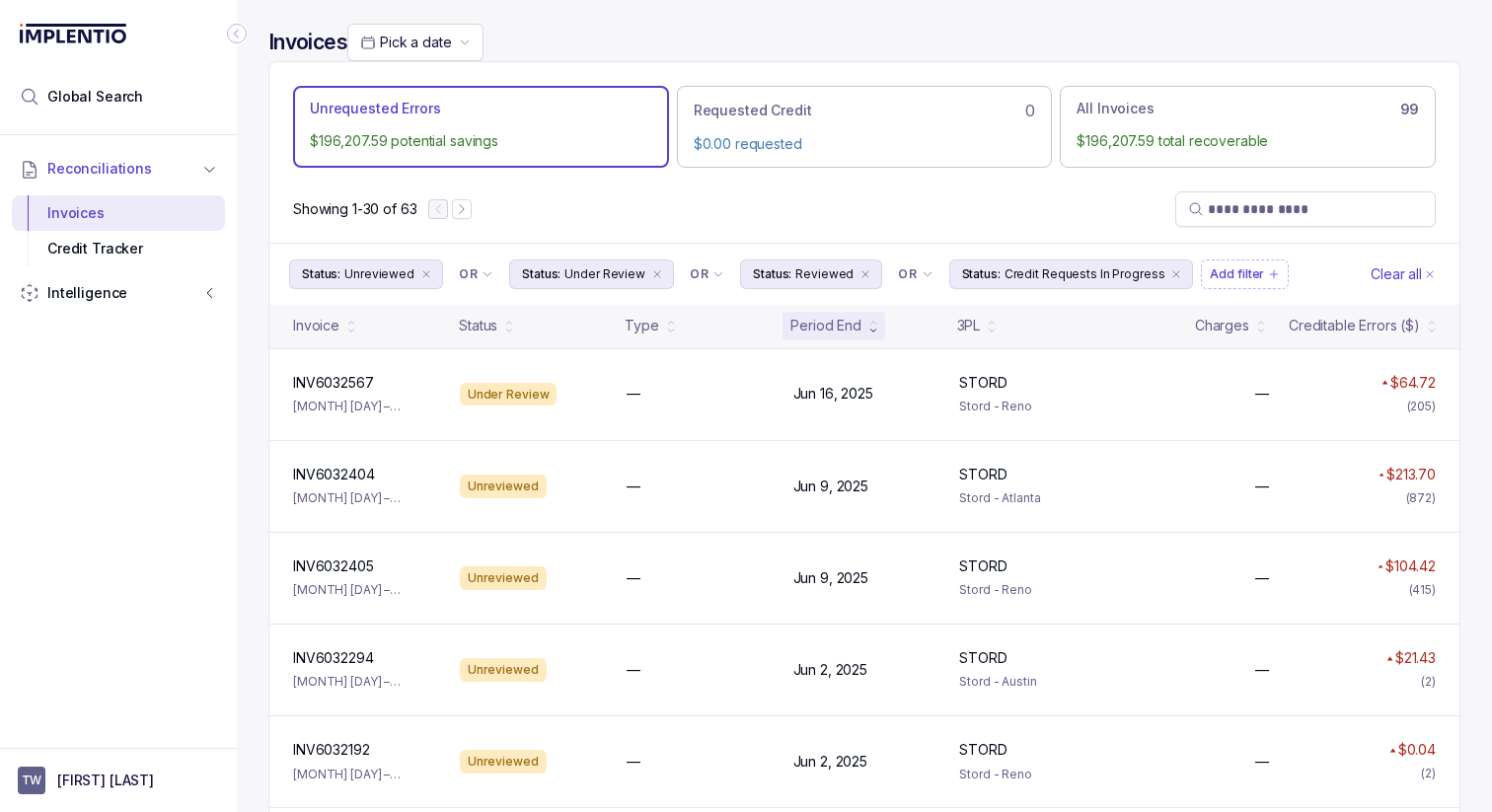 scroll, scrollTop: 0, scrollLeft: 0, axis: both 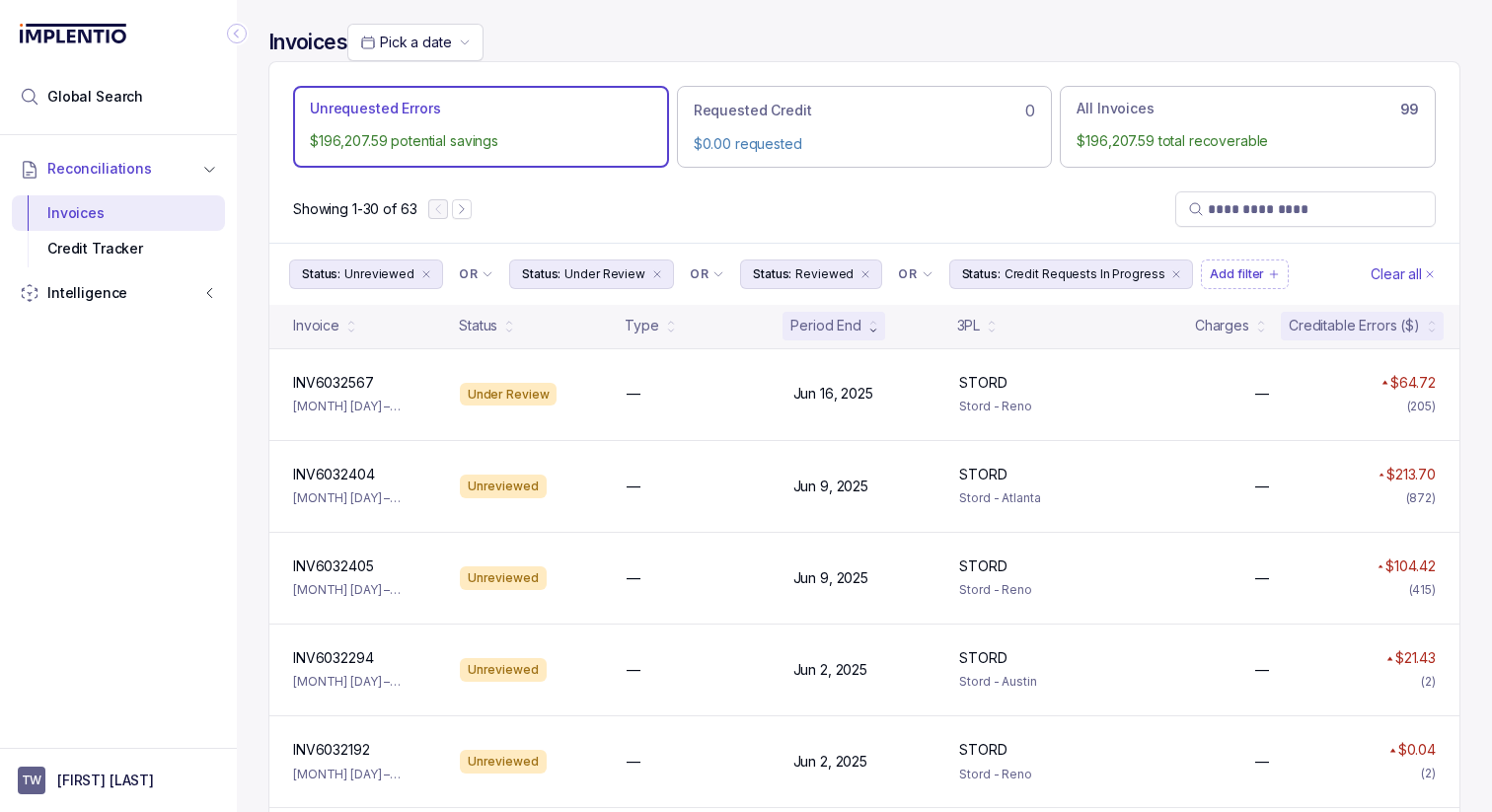 click on "Creditable Errors ($)" at bounding box center (1354, 326) 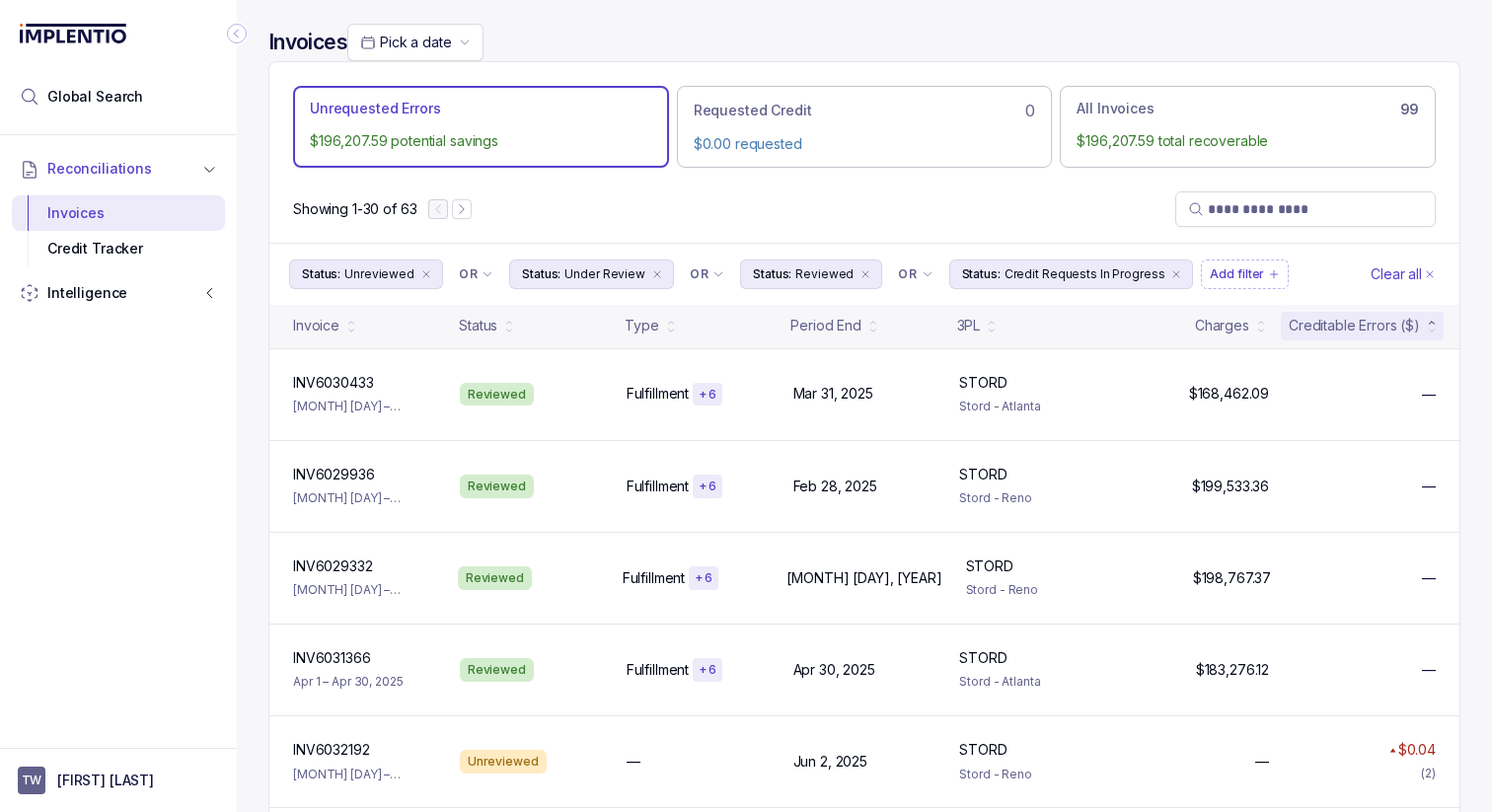 click on "Creditable Errors ($)" at bounding box center [1354, 326] 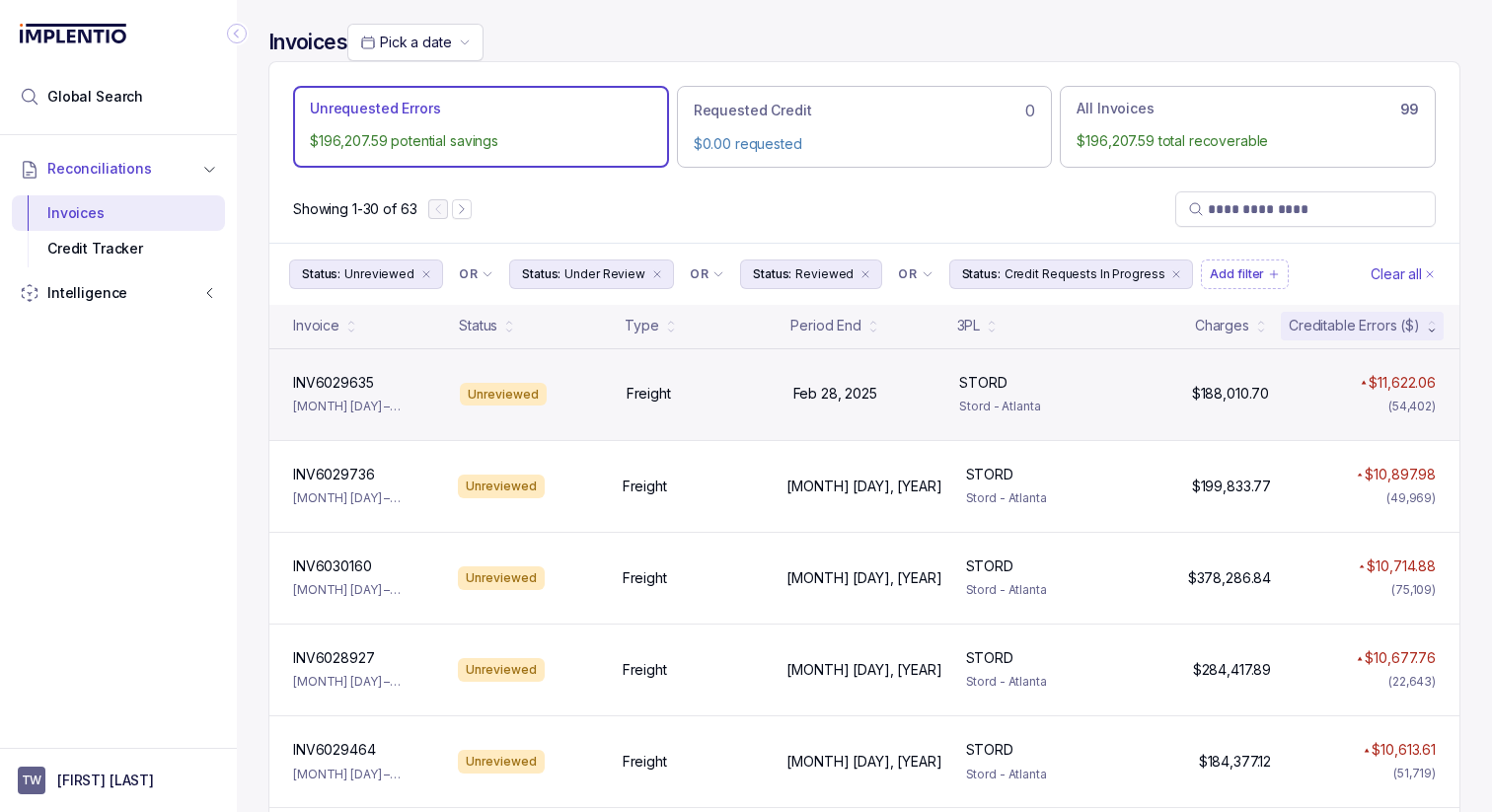 click on "INV6029635 INV6029635 [MONTH] [DAY] – [MONTH] [DAY], [YEAR] Unreviewed Freight [MONTH] [DAY], [YEAR] [MONTH] [DAY], [YEAR] STORD STORD Stord - Atlanta $188,010.70 $188,010.70 $11,622.06 (54,402)" at bounding box center [864, 394] 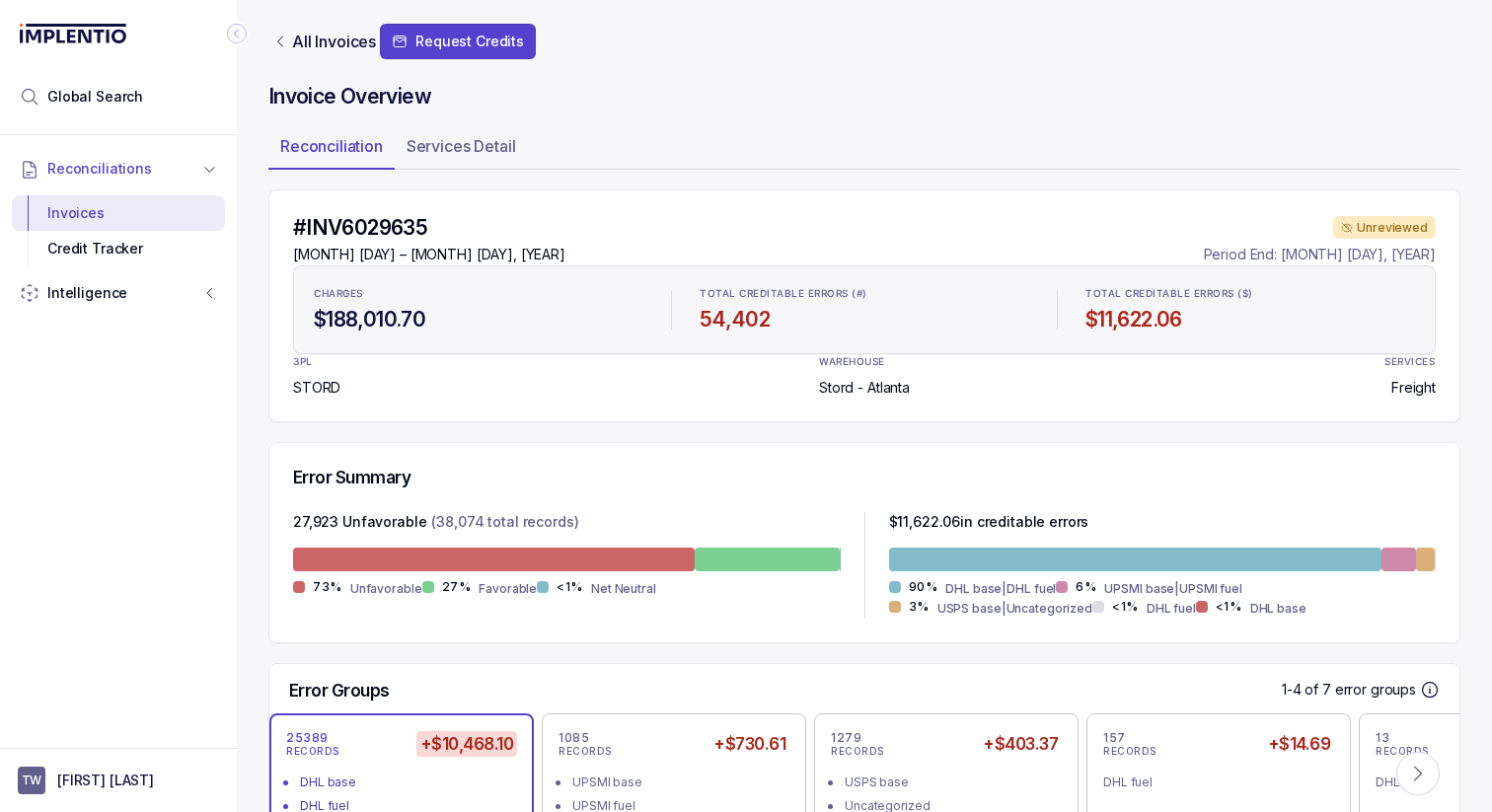 scroll, scrollTop: 372, scrollLeft: 0, axis: vertical 